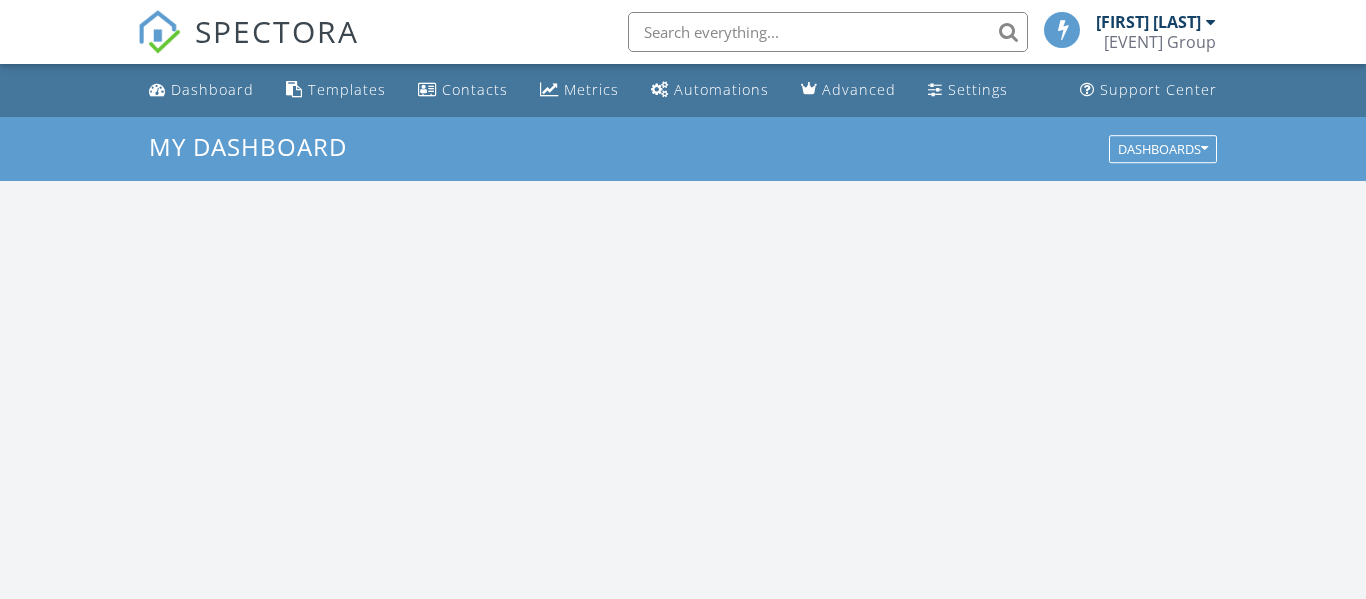 scroll, scrollTop: 0, scrollLeft: 0, axis: both 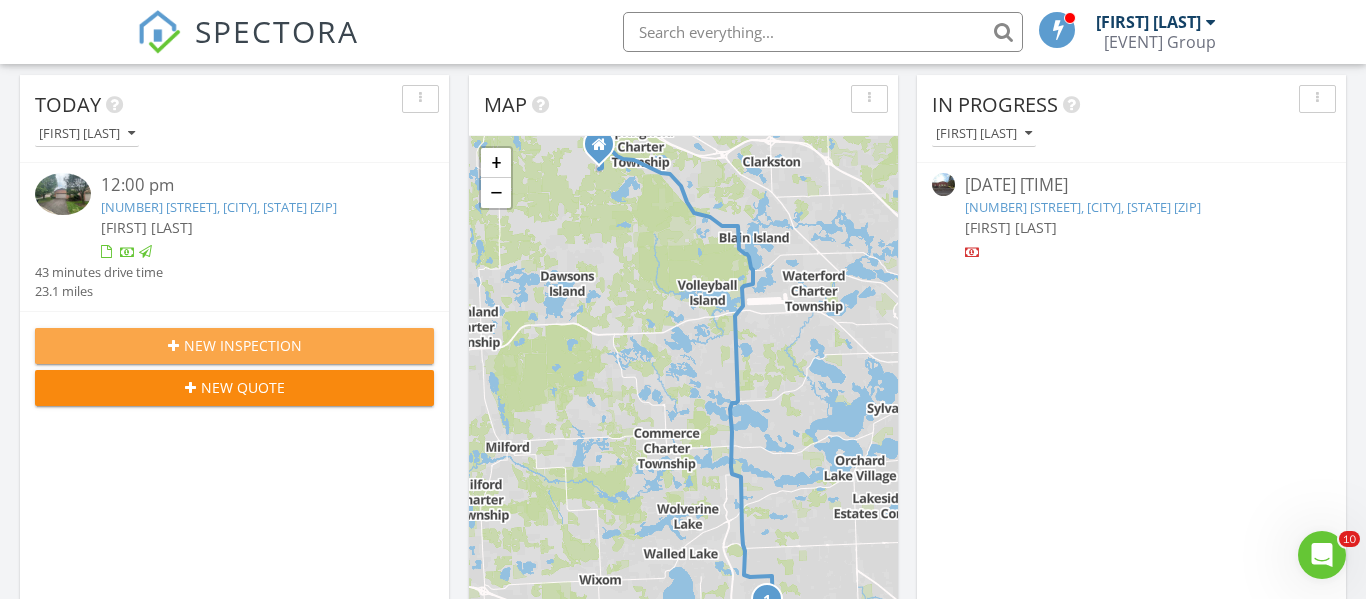 click on "New Inspection" at bounding box center (243, 345) 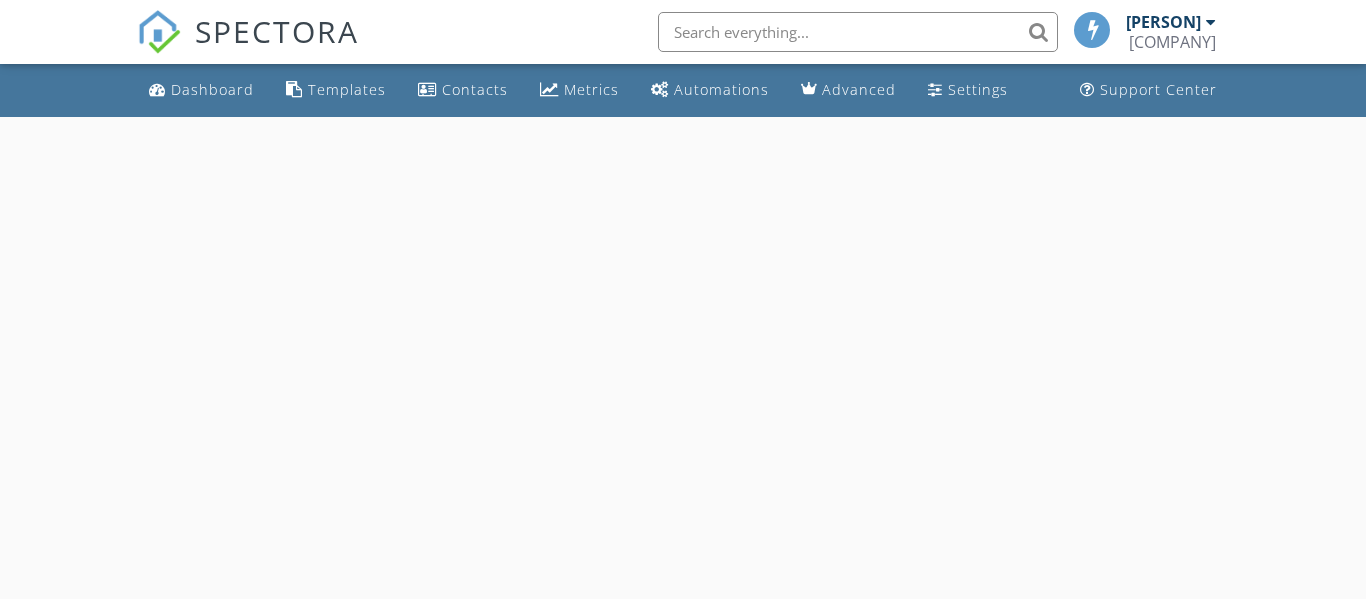 scroll, scrollTop: 0, scrollLeft: 0, axis: both 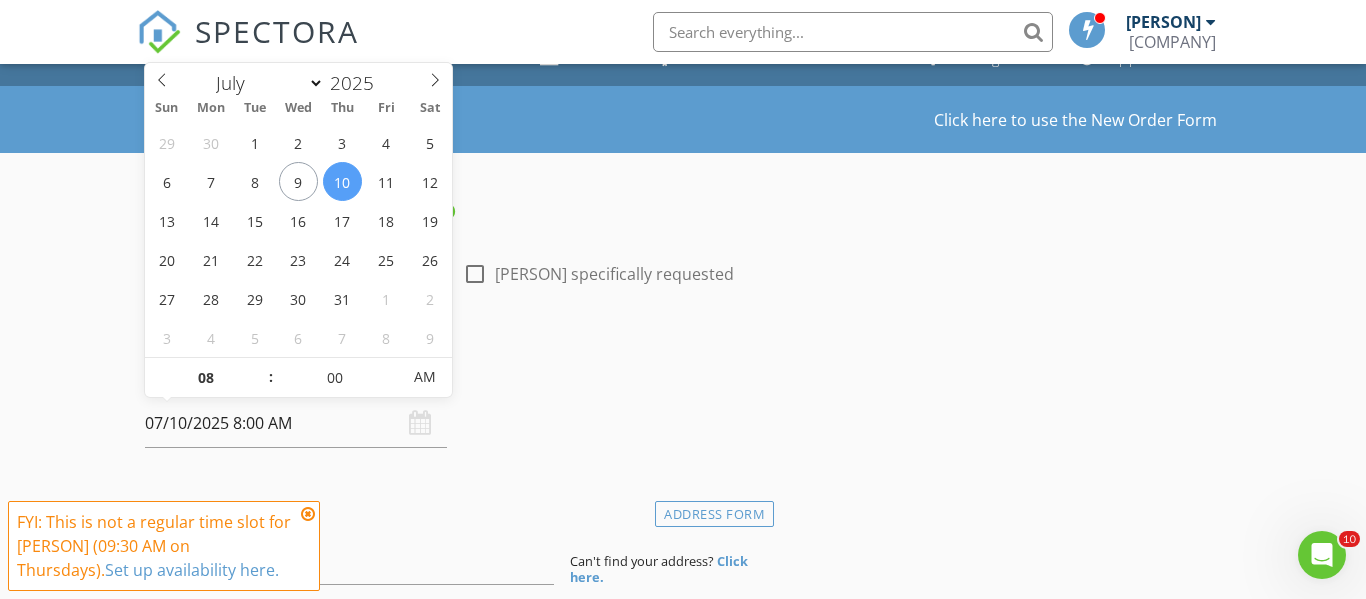 click on "07/10/2025 8:00 AM" at bounding box center [296, 423] 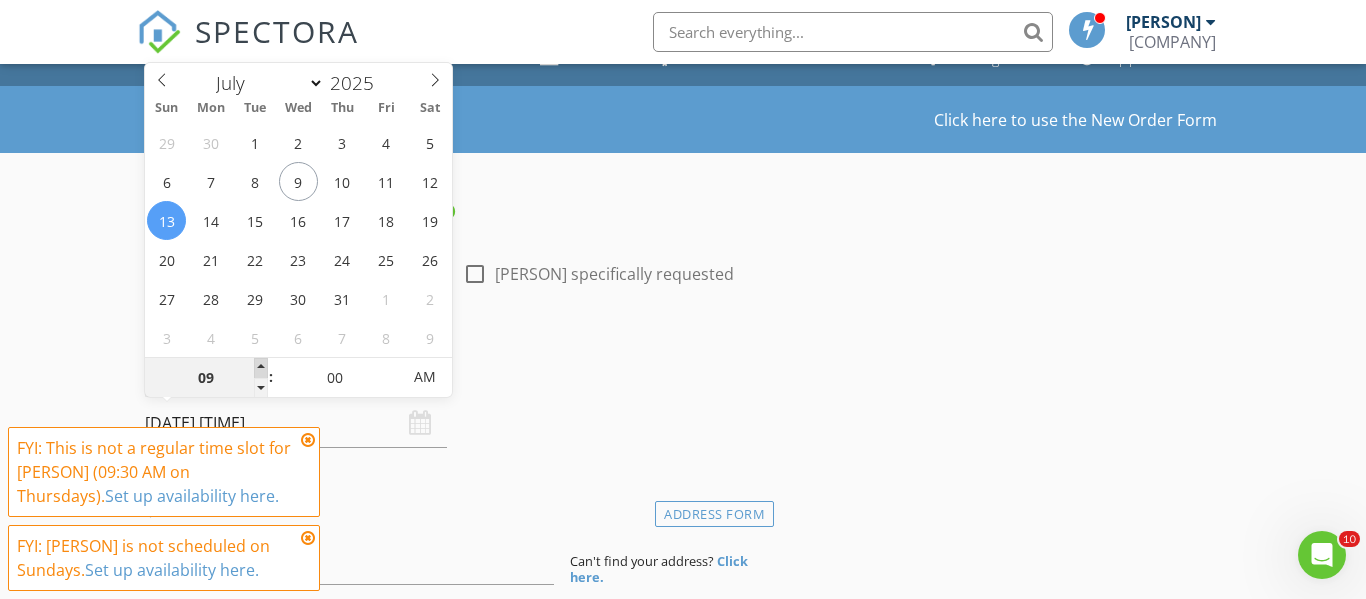 click at bounding box center [261, 368] 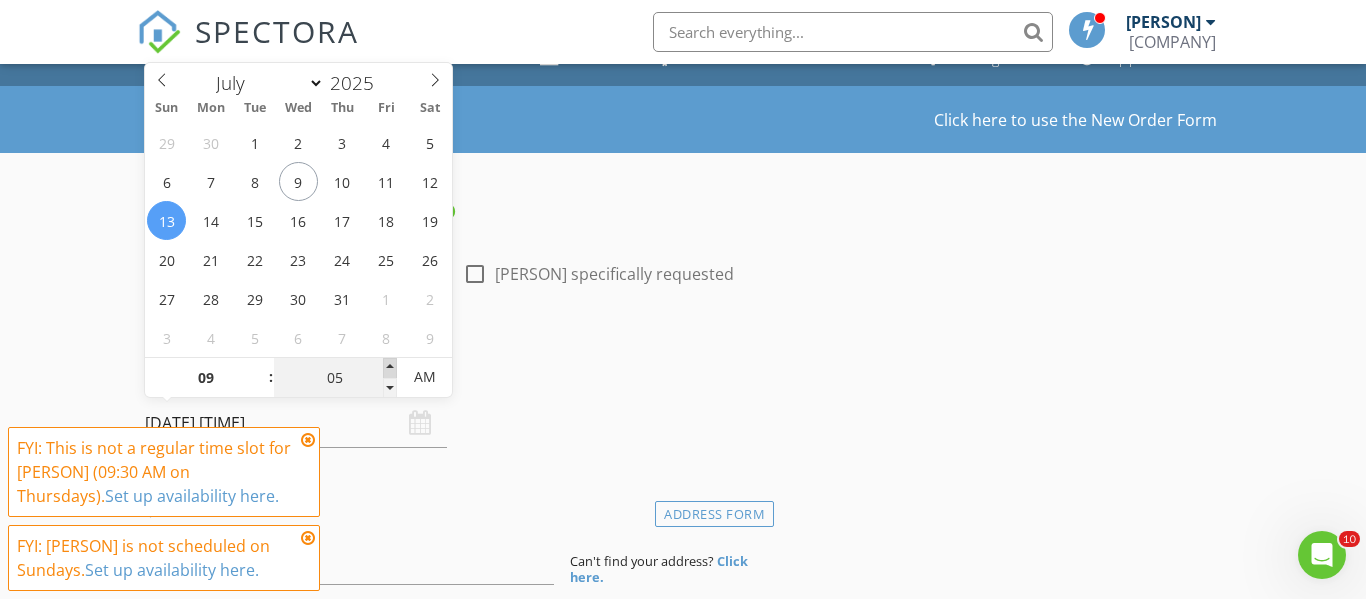 click at bounding box center [261, 368] 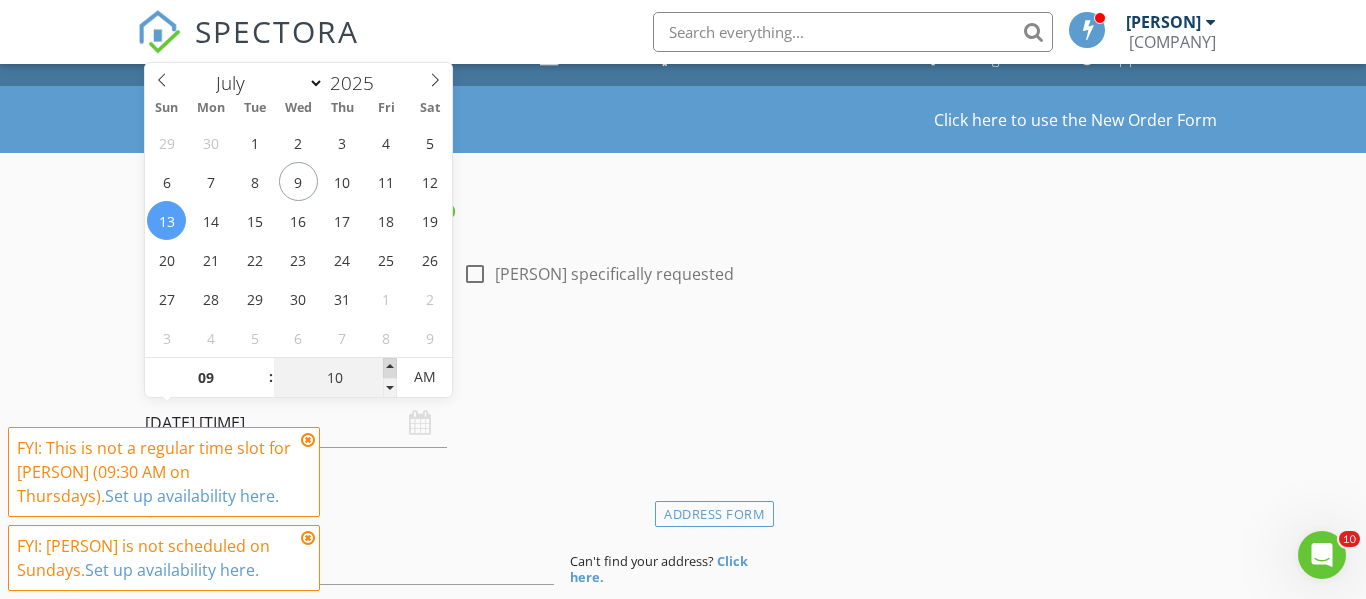 click at bounding box center (261, 368) 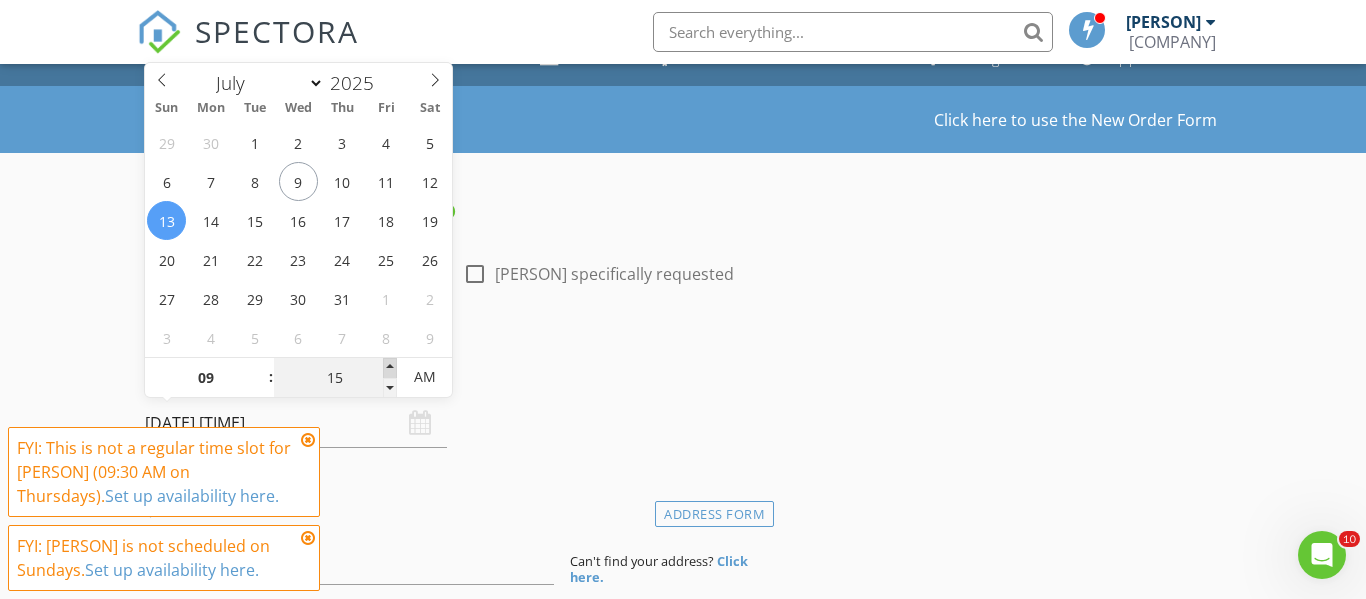 click at bounding box center [261, 368] 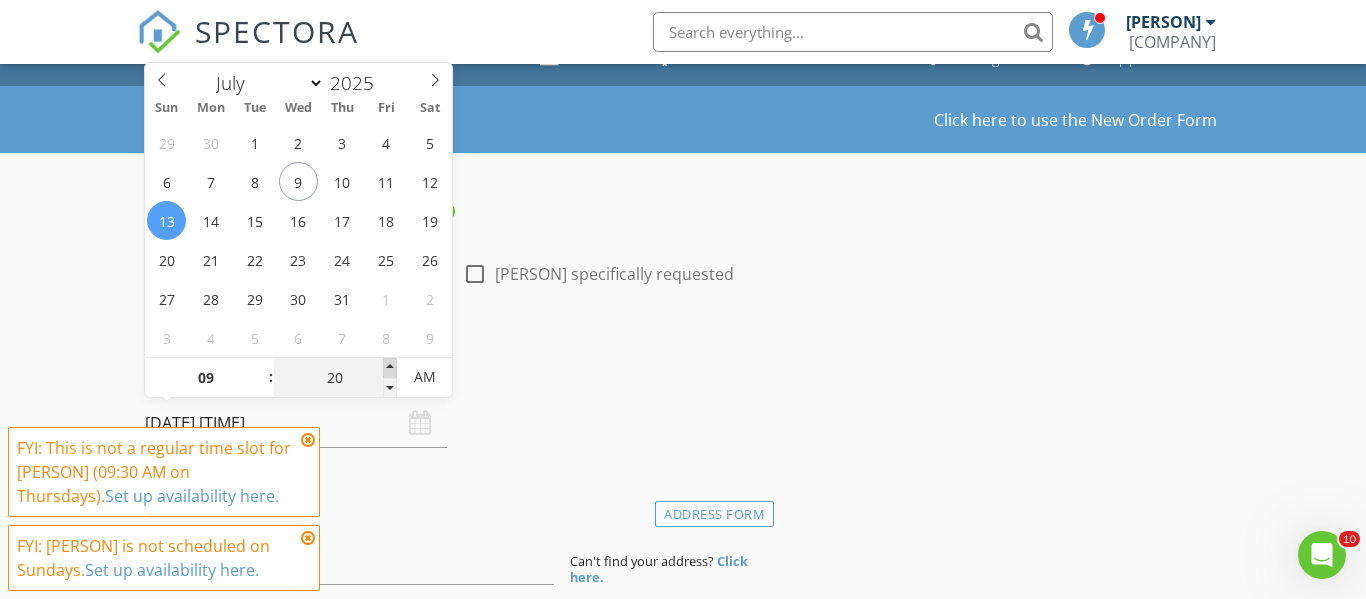 click at bounding box center (261, 368) 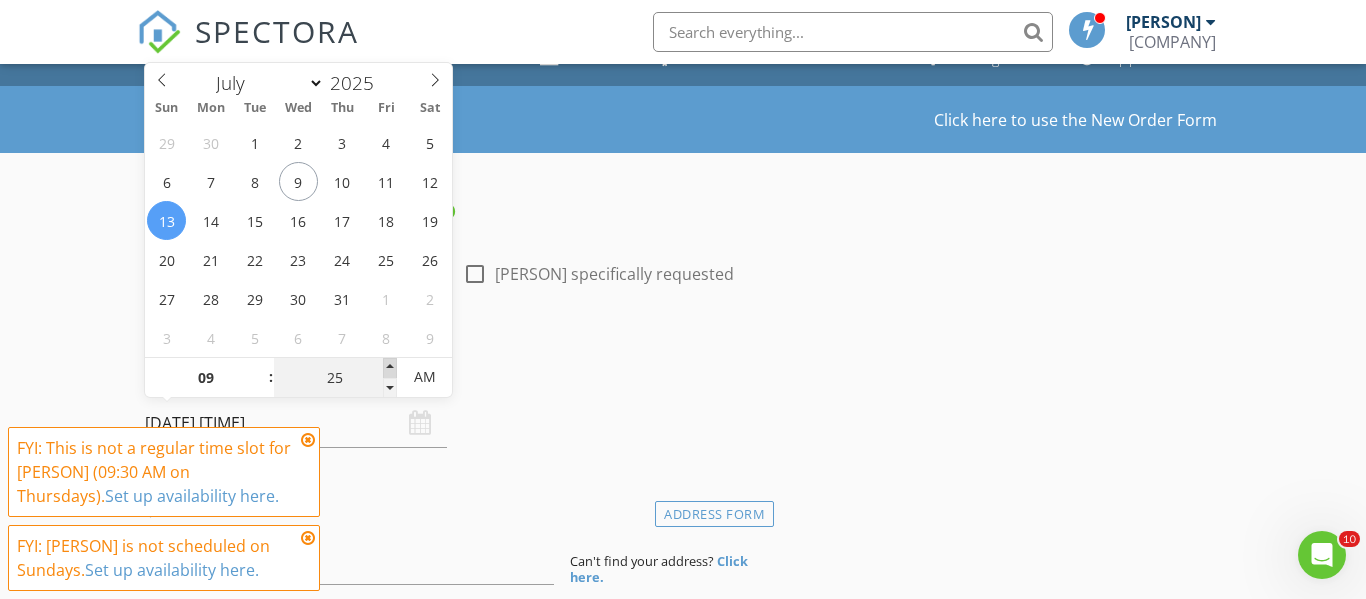 click at bounding box center [261, 368] 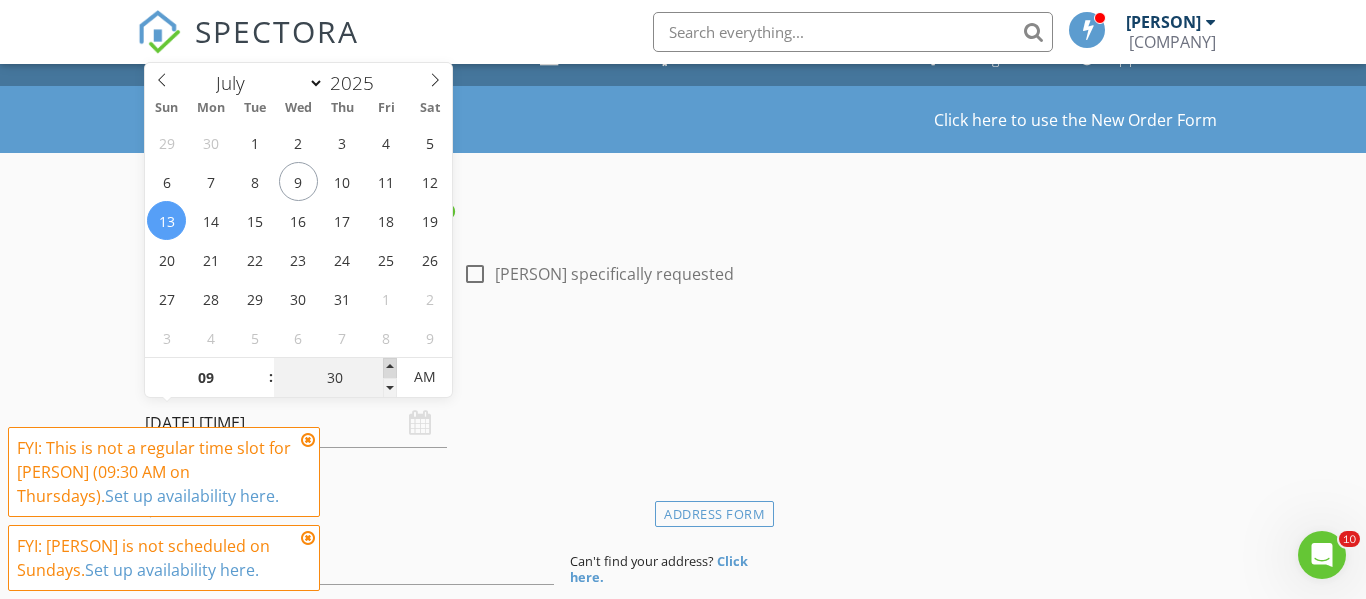click at bounding box center [261, 368] 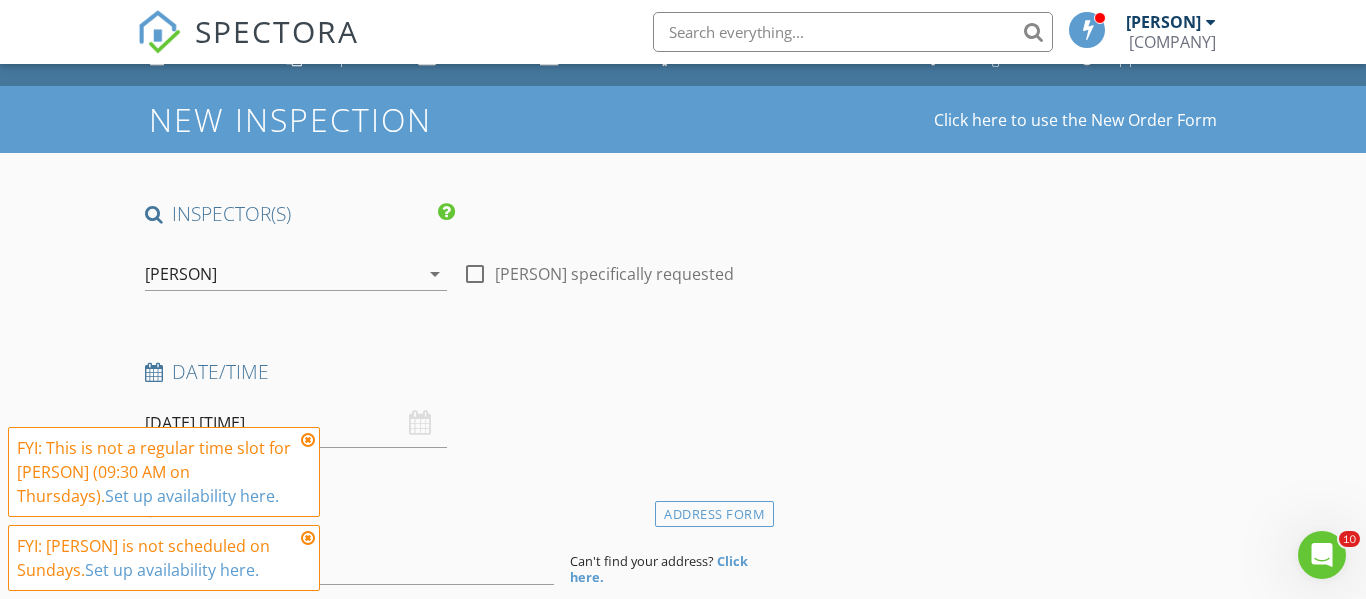 click at bounding box center (308, 440) 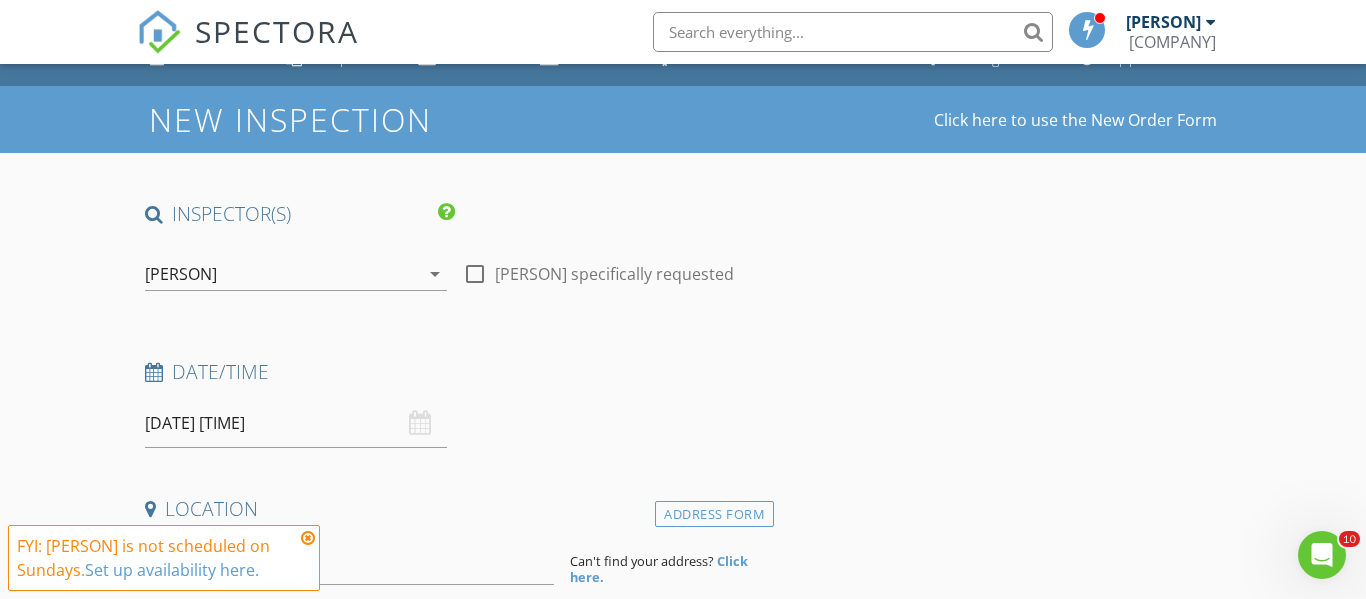 click at bounding box center (0, 0) 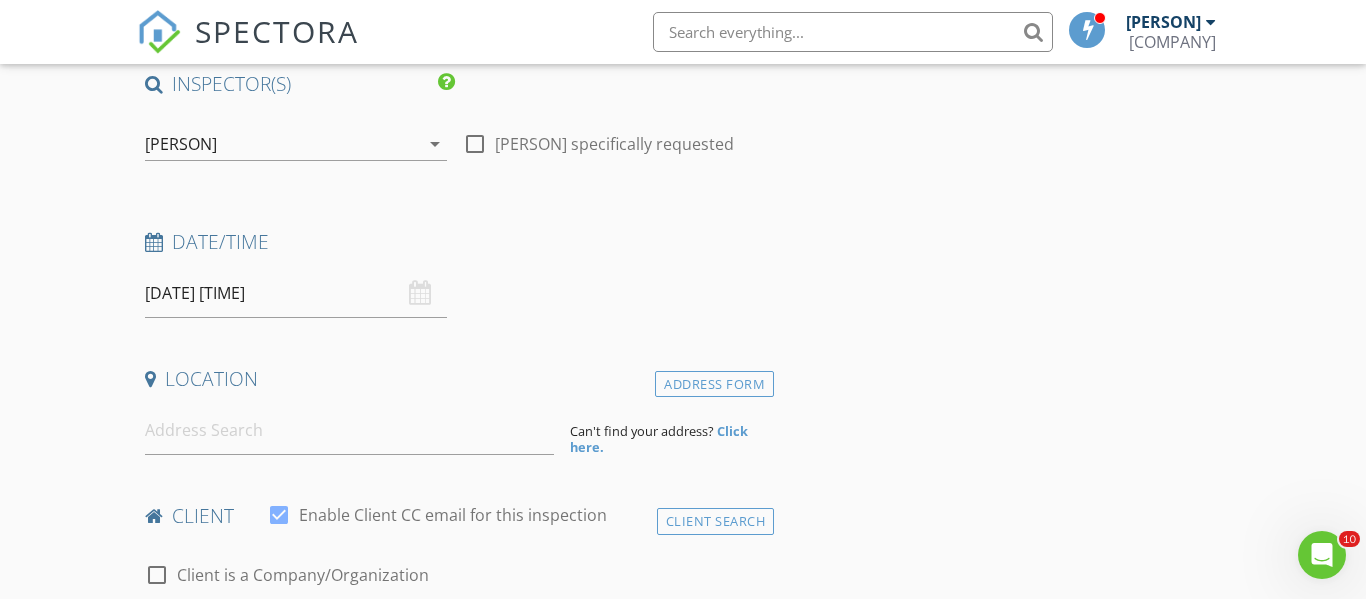 scroll, scrollTop: 259, scrollLeft: 0, axis: vertical 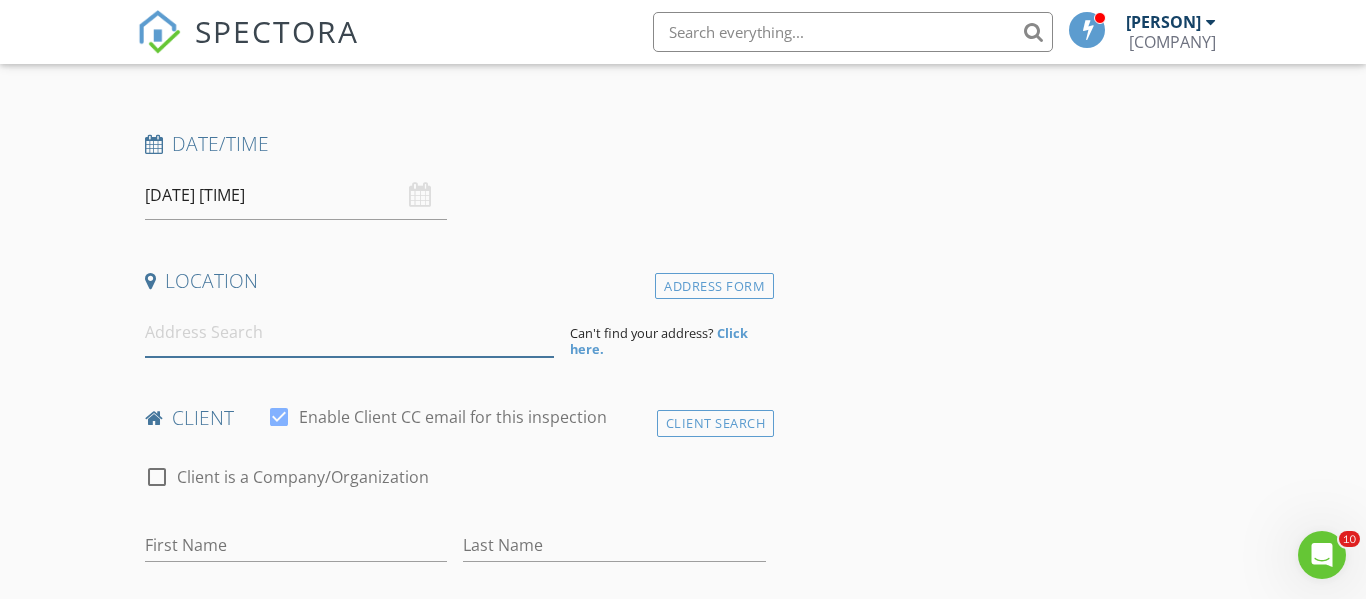 click at bounding box center [349, 332] 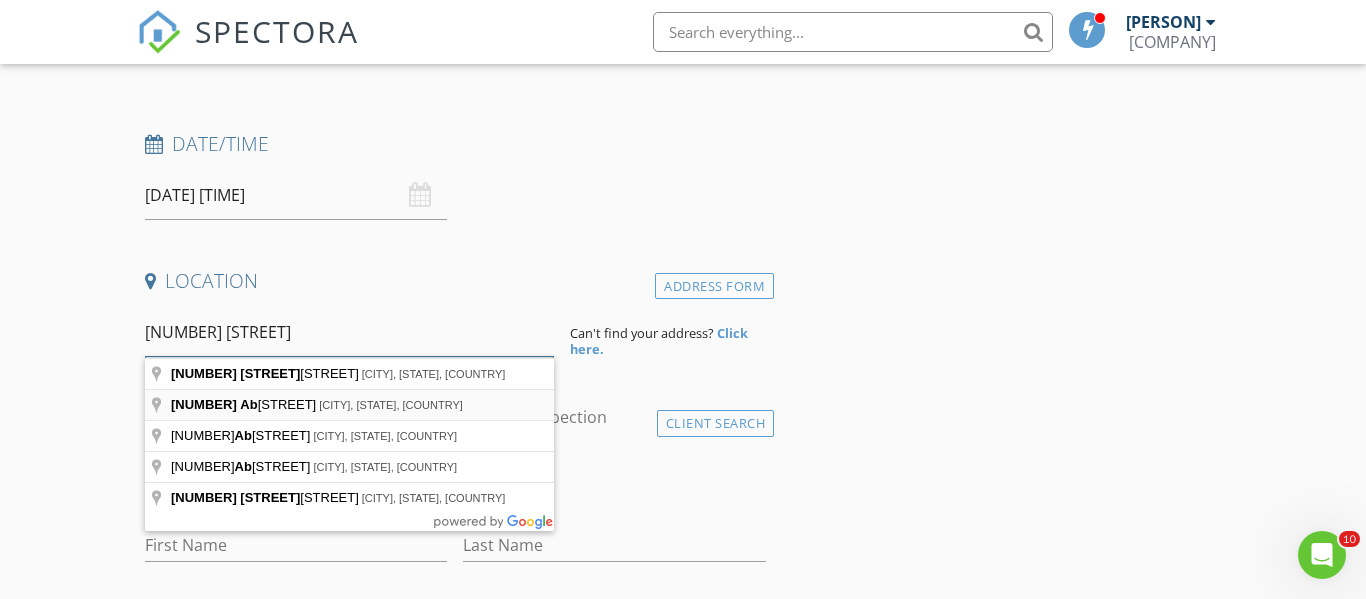 type on "[NUMBER] [STREET]" 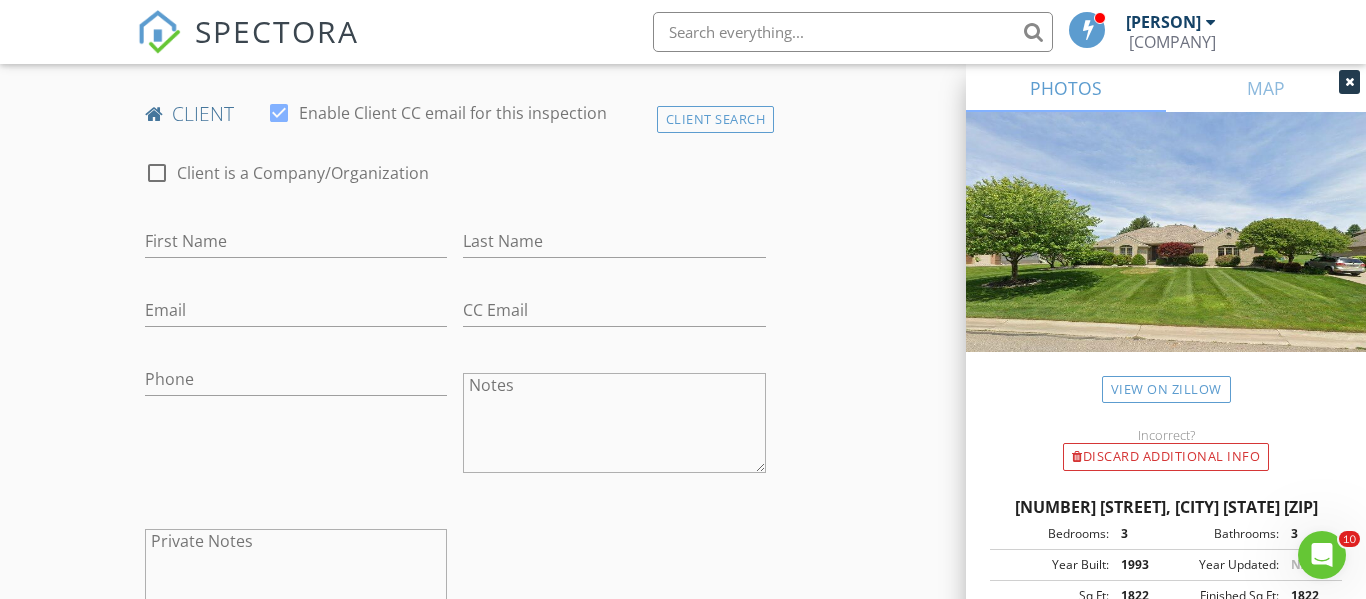 scroll, scrollTop: 994, scrollLeft: 0, axis: vertical 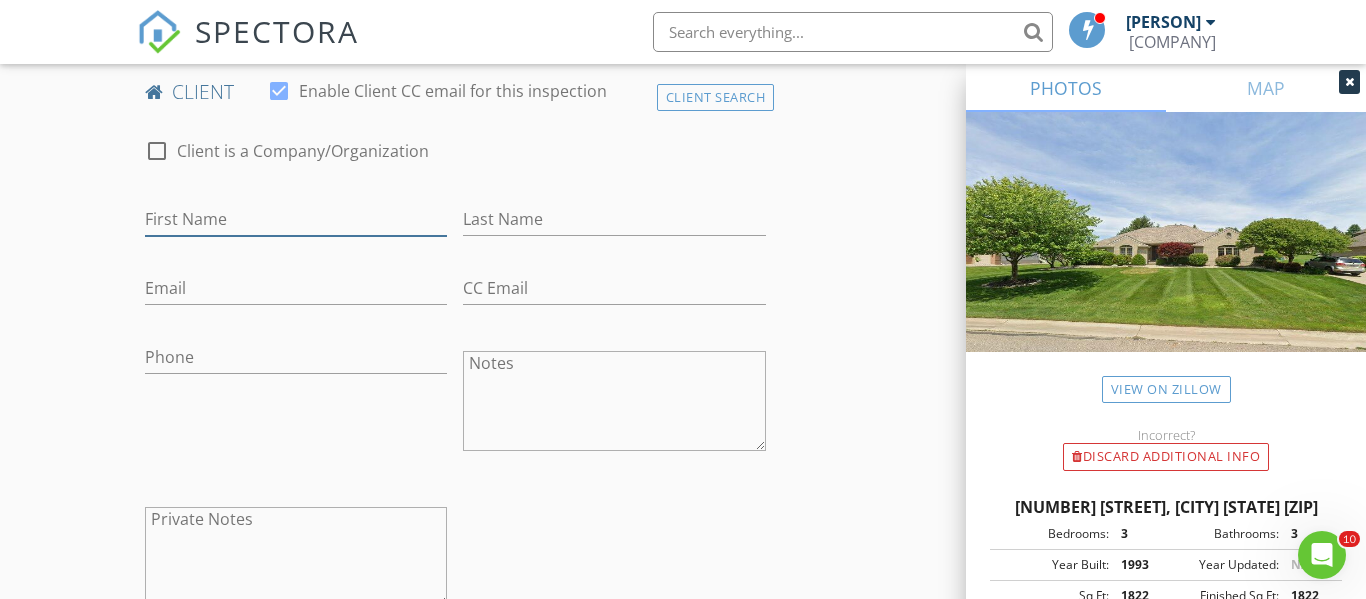 click on "First Name" at bounding box center [296, 219] 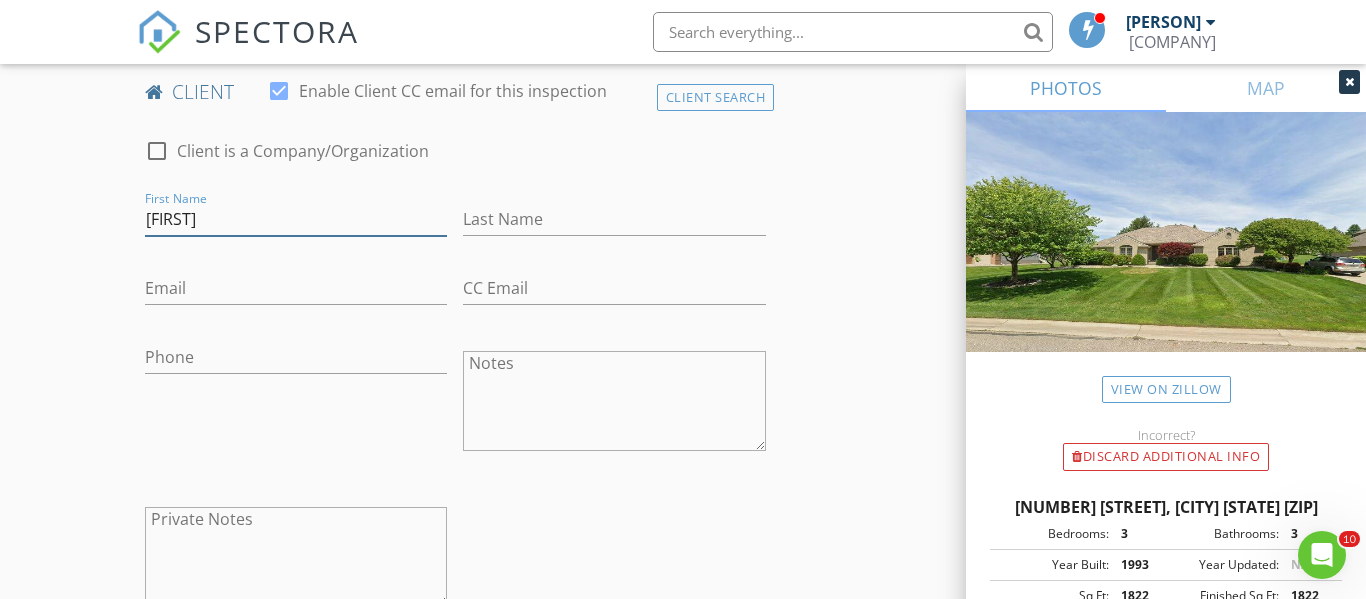 type on "[FIRST]" 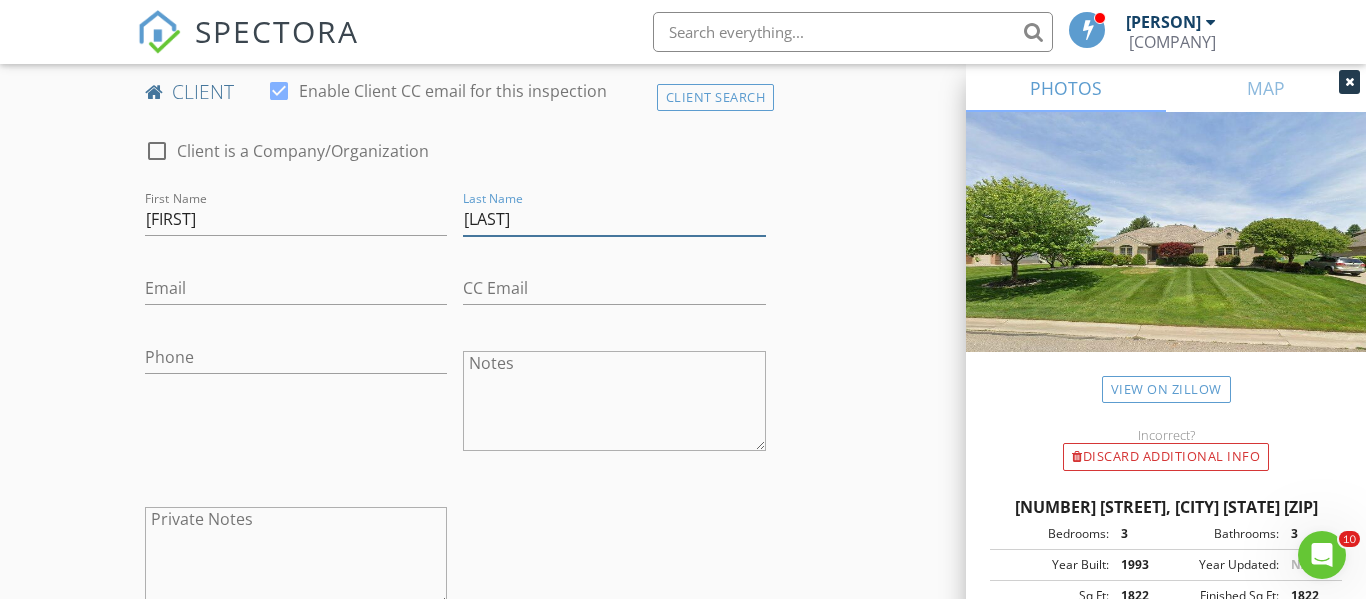 type on "[LAST]" 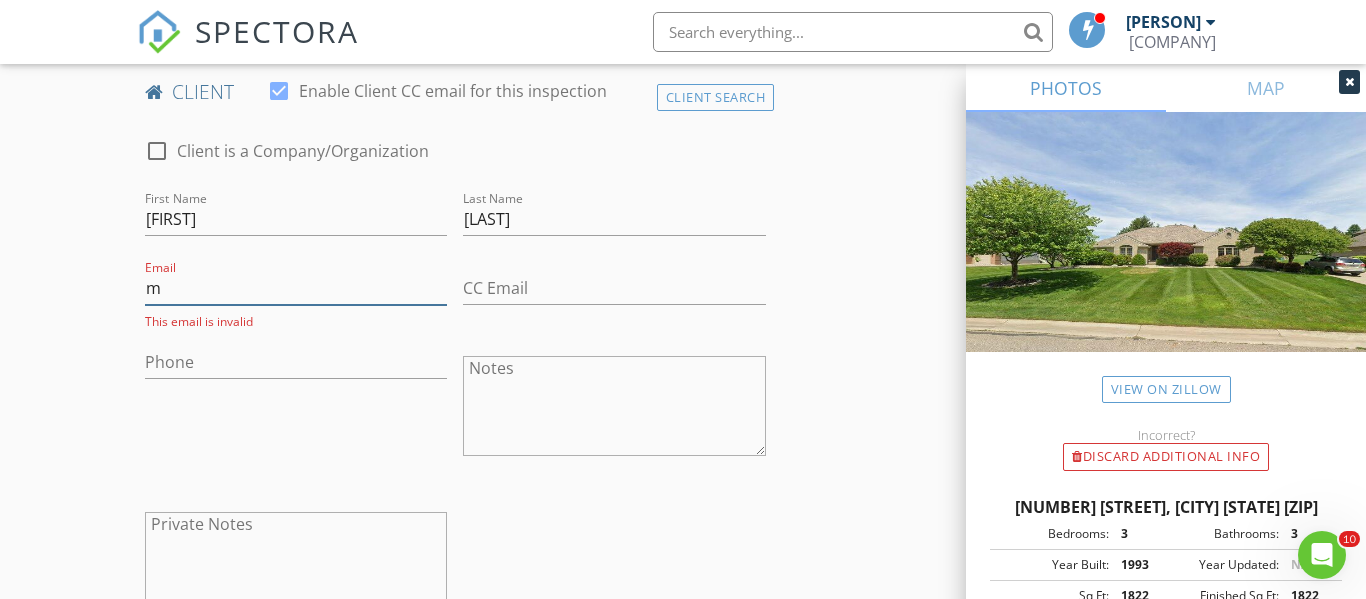 type on "ma" 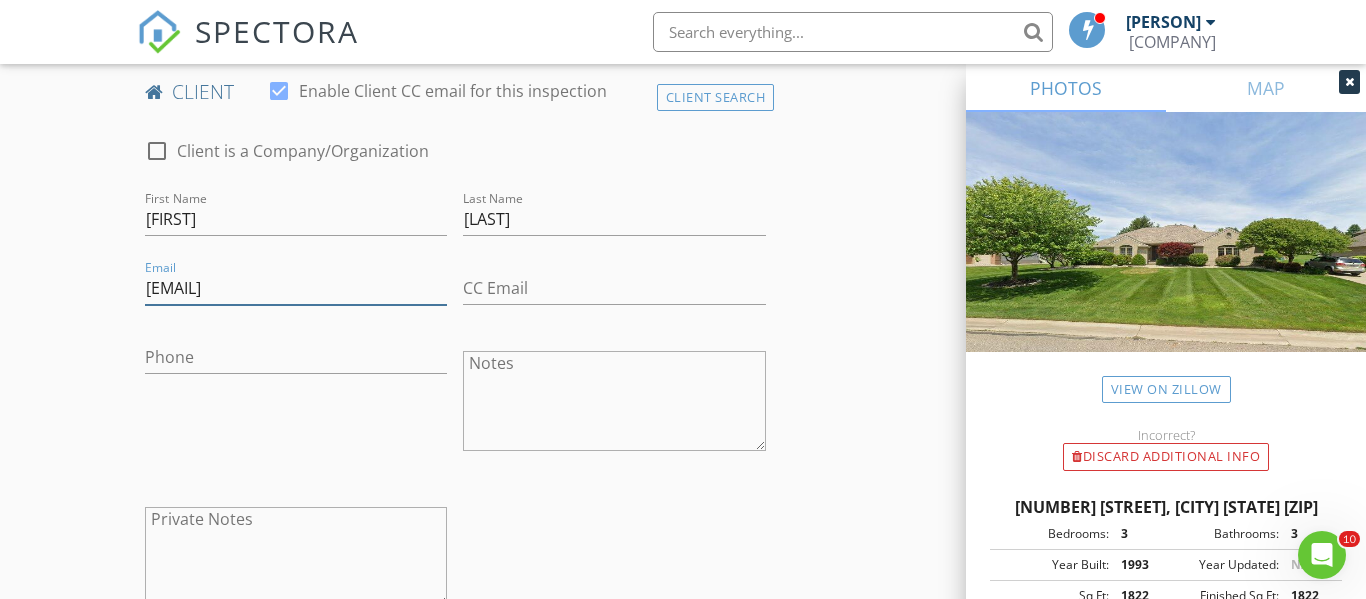 type on "[EMAIL]" 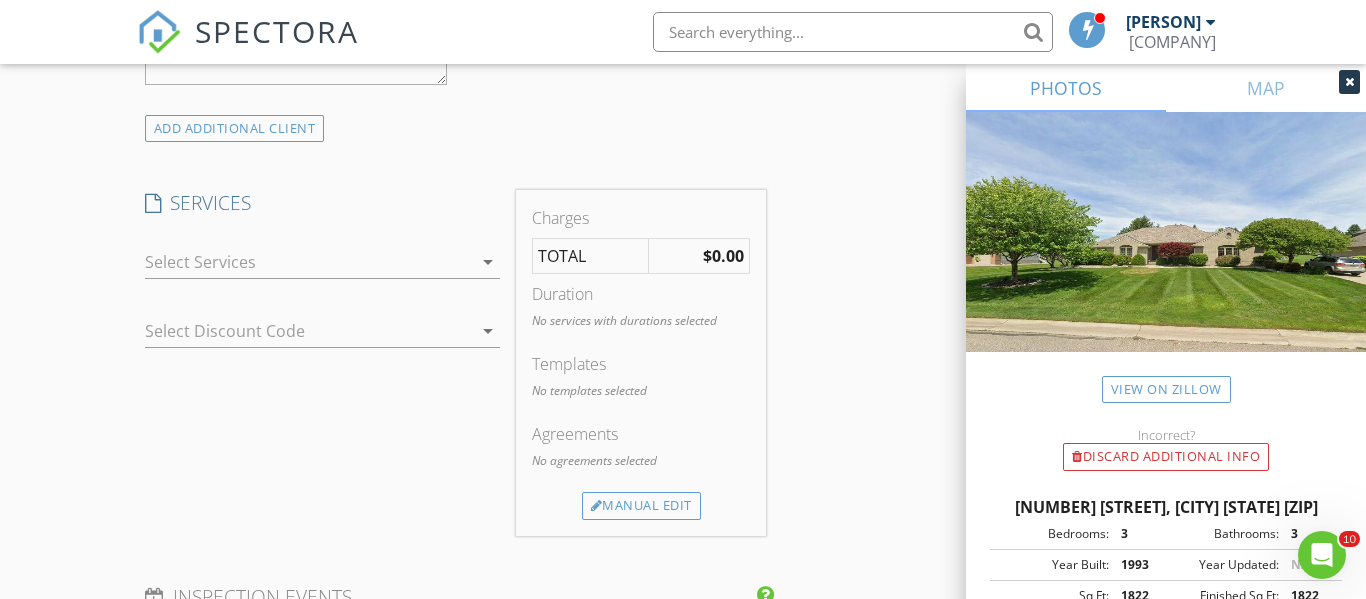 scroll, scrollTop: 1595, scrollLeft: 0, axis: vertical 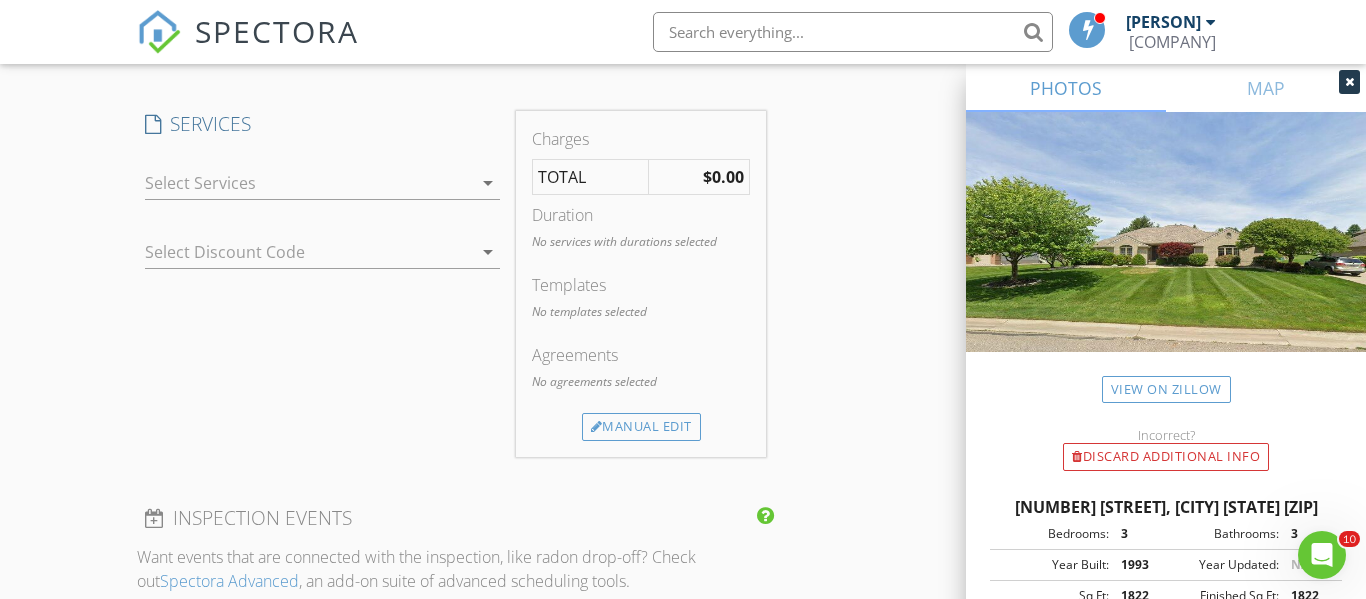 type on "[PHONE]" 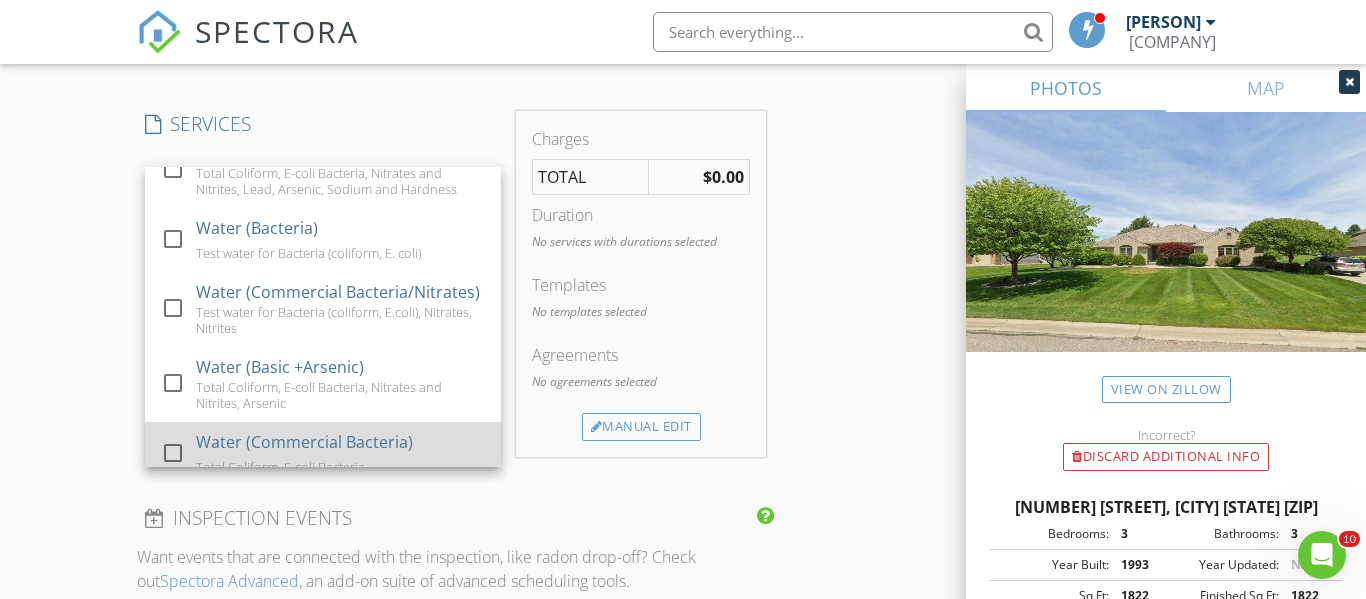 scroll, scrollTop: 812, scrollLeft: 0, axis: vertical 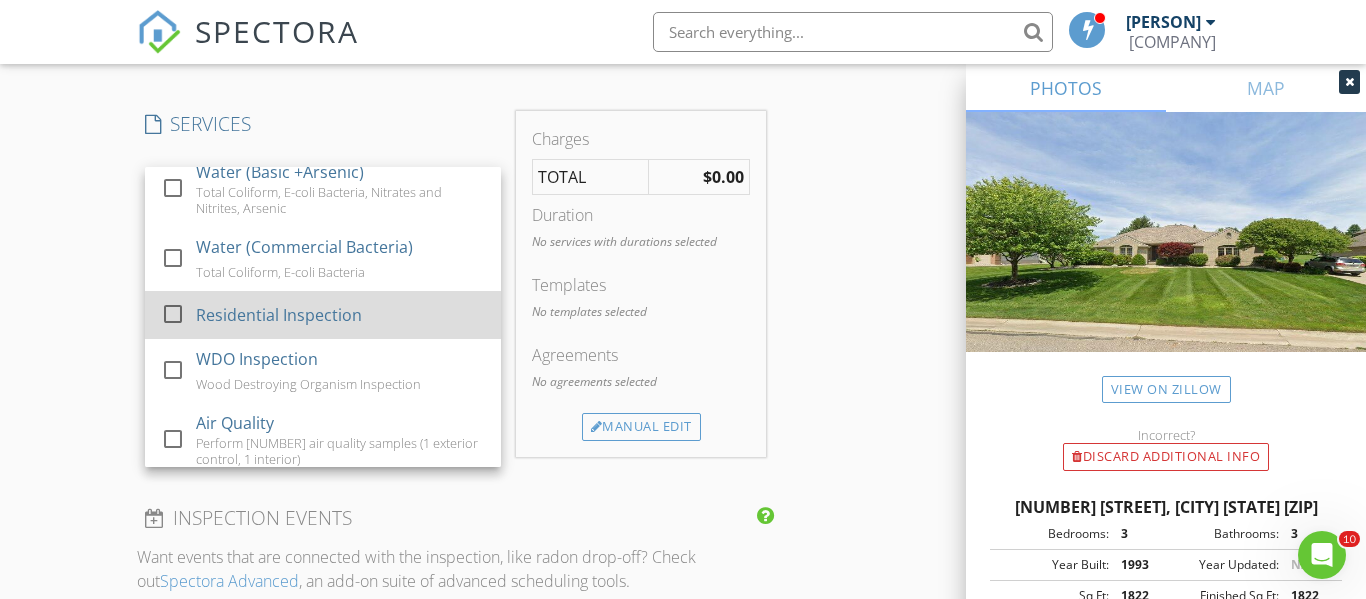 drag, startPoint x: 328, startPoint y: 365, endPoint x: 325, endPoint y: 328, distance: 37.12142 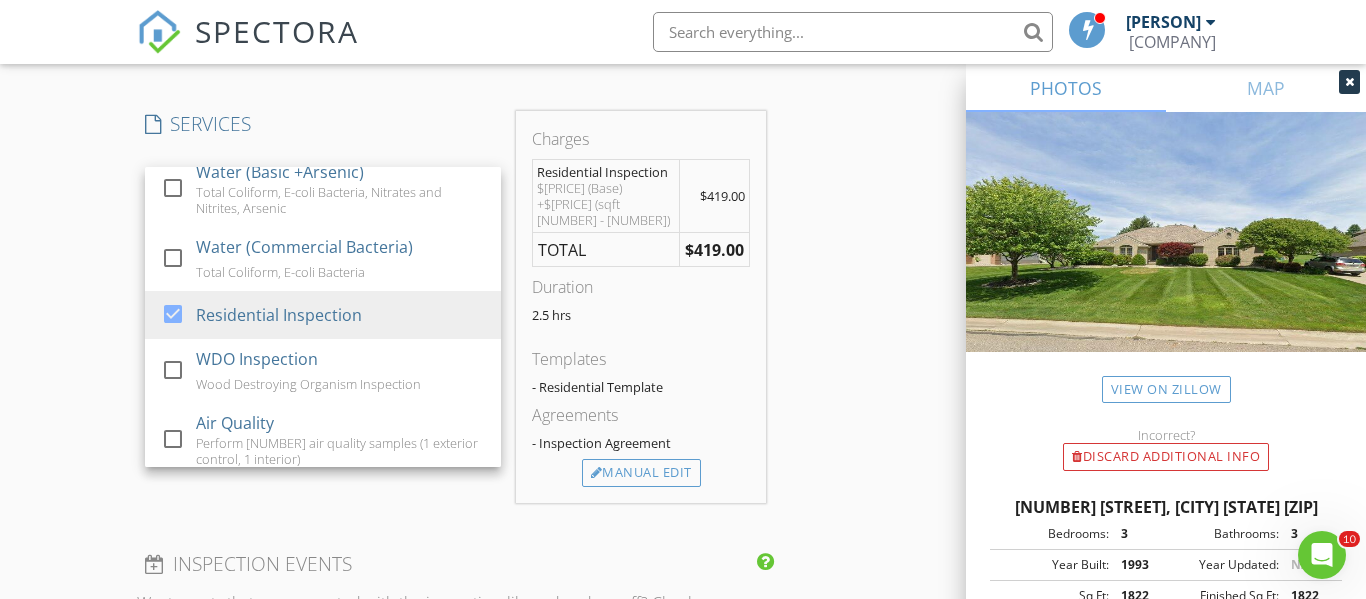 click on "New Inspection
Click here to use the New Order Form
INSPECTOR(S)
check_box   [PERSON]   PRIMARY   [PERSON] arrow_drop_down   check_box_outline_blank [PERSON] specifically requested
Date/Time
[DATE] [TIME]
Location
Address Search       Address [NUMBER] [STREET]   Unit   City [CITY]   State [STATE]   Zip [ZIP]   County [COUNTY]     Square Feet [NUMBER]   Year Built [NUMBER]   Foundation arrow_drop_down     [PERSON]     [NUMBER] miles     ([NUMBER] minutes)
client
check_box Enable Client CC email for this inspection   Client Search     check_box_outline_blank Client is a Company/Organization     First Name [FIRST]   Last Name [LAST]   Email [EMAIL]   CC Email   Phone [PHONE]           Notes   Private Notes
ADDITIONAL client
check_box_outline_blank" at bounding box center [683, 300] 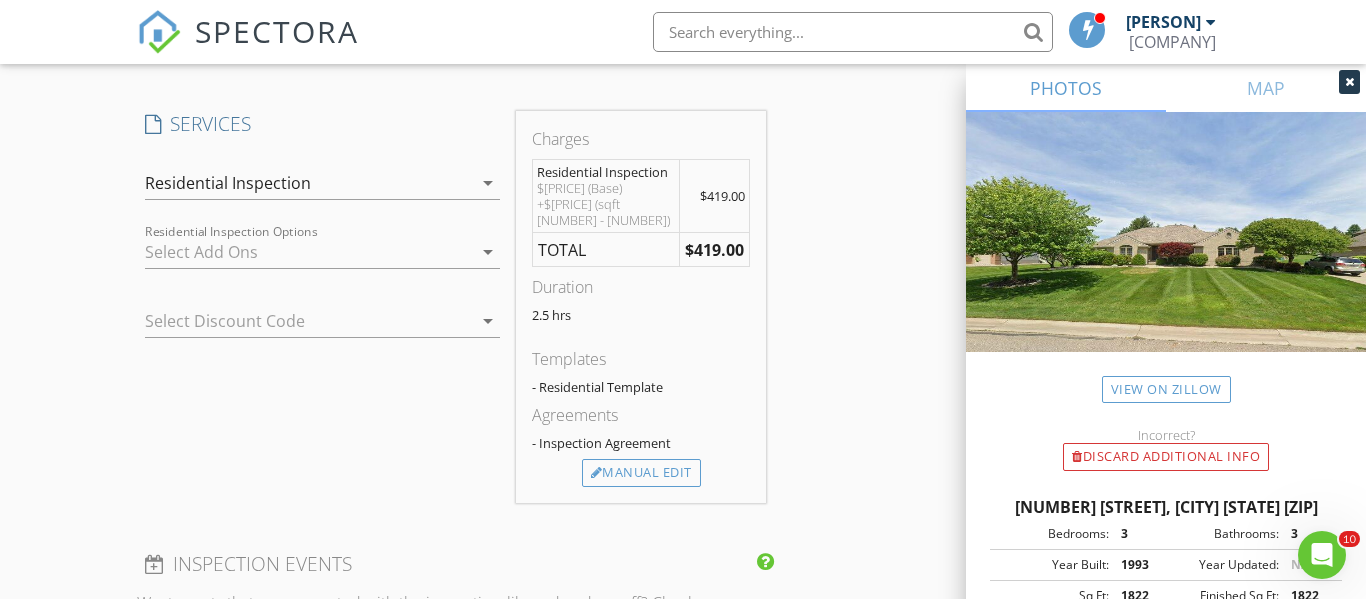 click at bounding box center [309, 252] 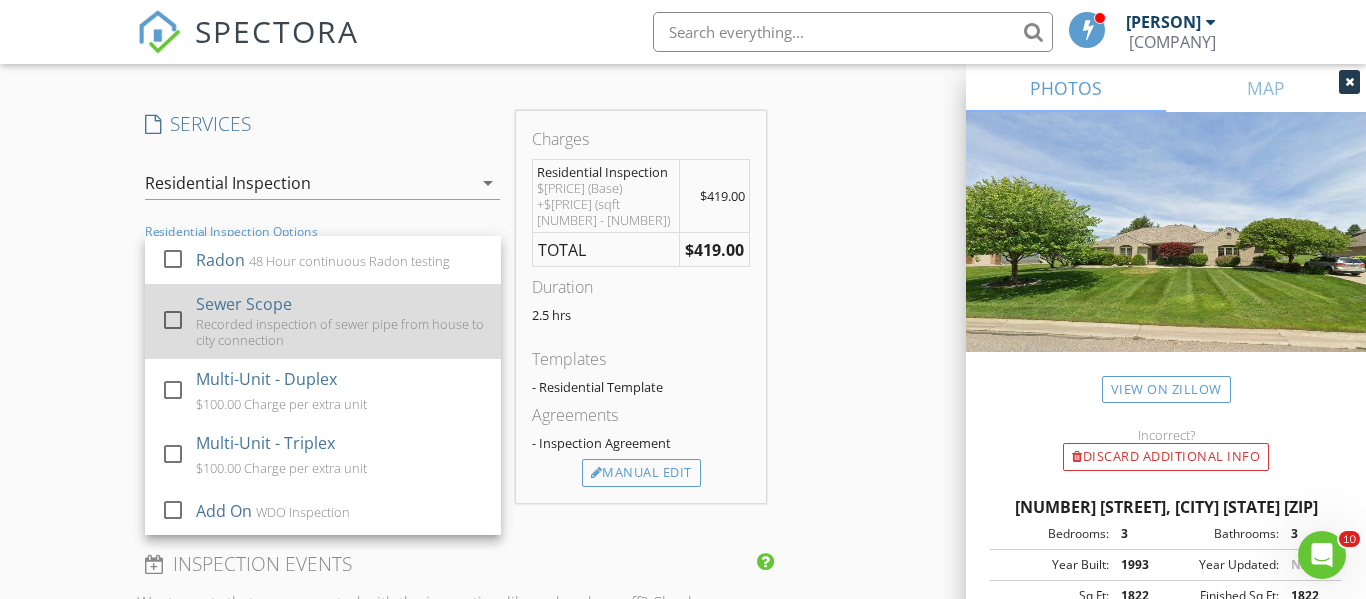 click on "Recorded inspection of sewer pipe from house to city connection" at bounding box center (349, 261) 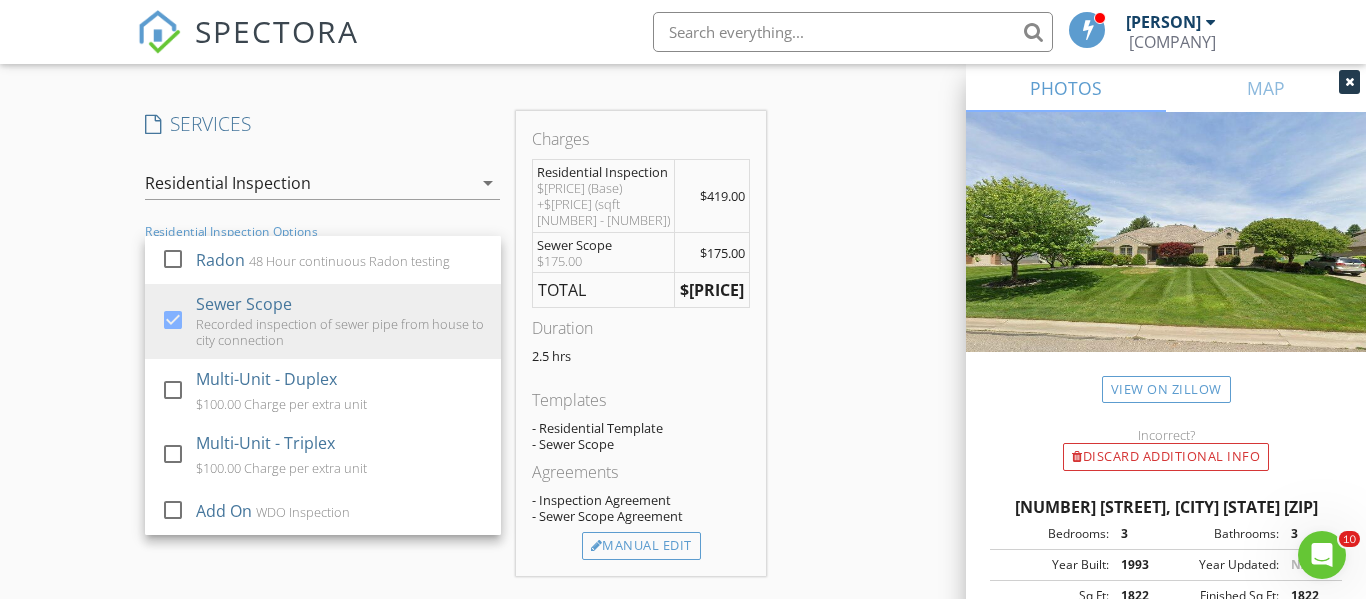 click on "New Inspection
Click here to use the New Order Form
INSPECTOR(S)
check_box   [PERSON]   PRIMARY   [PERSON] arrow_drop_down   check_box_outline_blank [PERSON] specifically requested
Date/Time
[DATE] [TIME]
Location
Address Search       Address [NUMBER] [STREET]   Unit   City [CITY]   State [STATE]   Zip [ZIP]   County [COUNTY]     Square Feet [NUMBER]   Year Built [NUMBER]   Foundation arrow_drop_down     [PERSON]     [NUMBER] miles     ([NUMBER] minutes)
client
check_box Enable Client CC email for this inspection   Client Search     check_box_outline_blank Client is a Company/Organization     First Name [FIRST]   Last Name [LAST]   Email [EMAIL]   CC Email   Phone [PHONE]           Notes   Private Notes
ADDITIONAL client
check_box_outline_blank" at bounding box center (683, 337) 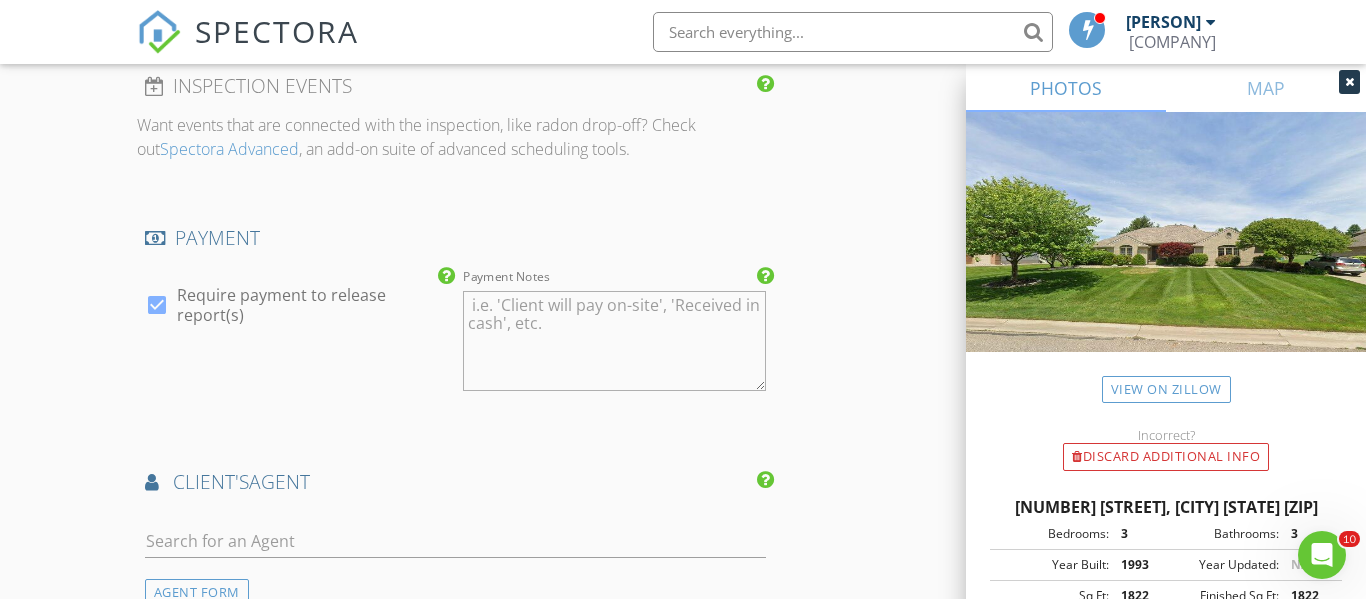 scroll, scrollTop: 2288, scrollLeft: 0, axis: vertical 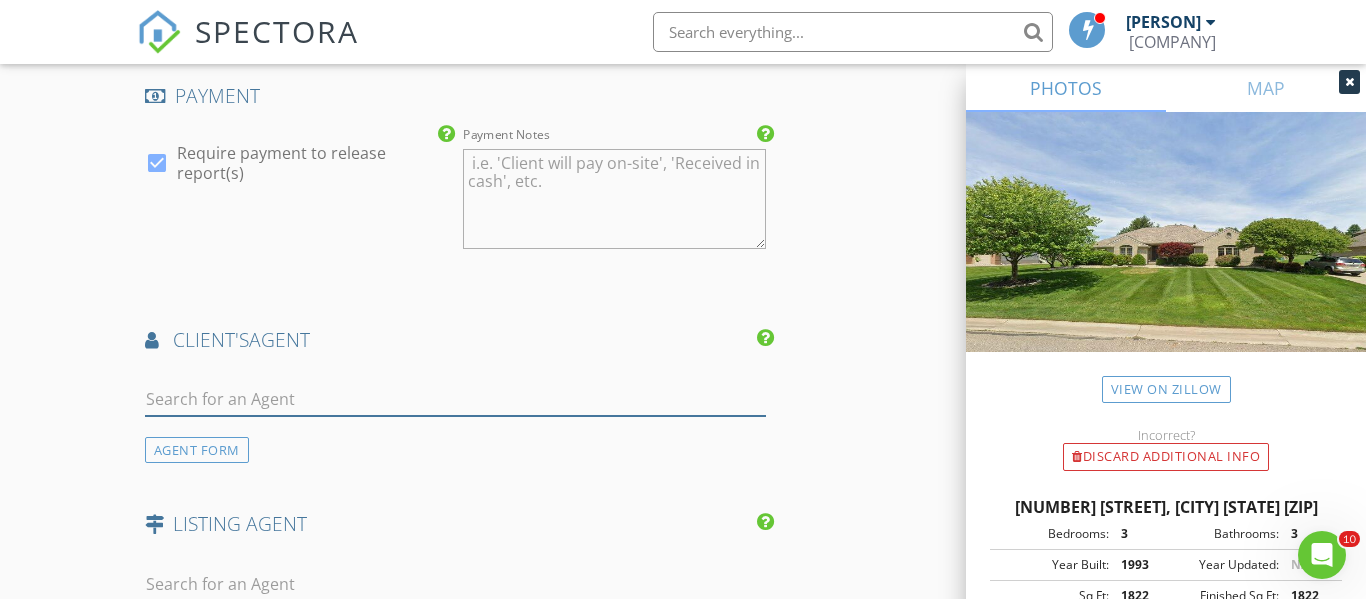 click at bounding box center (455, 399) 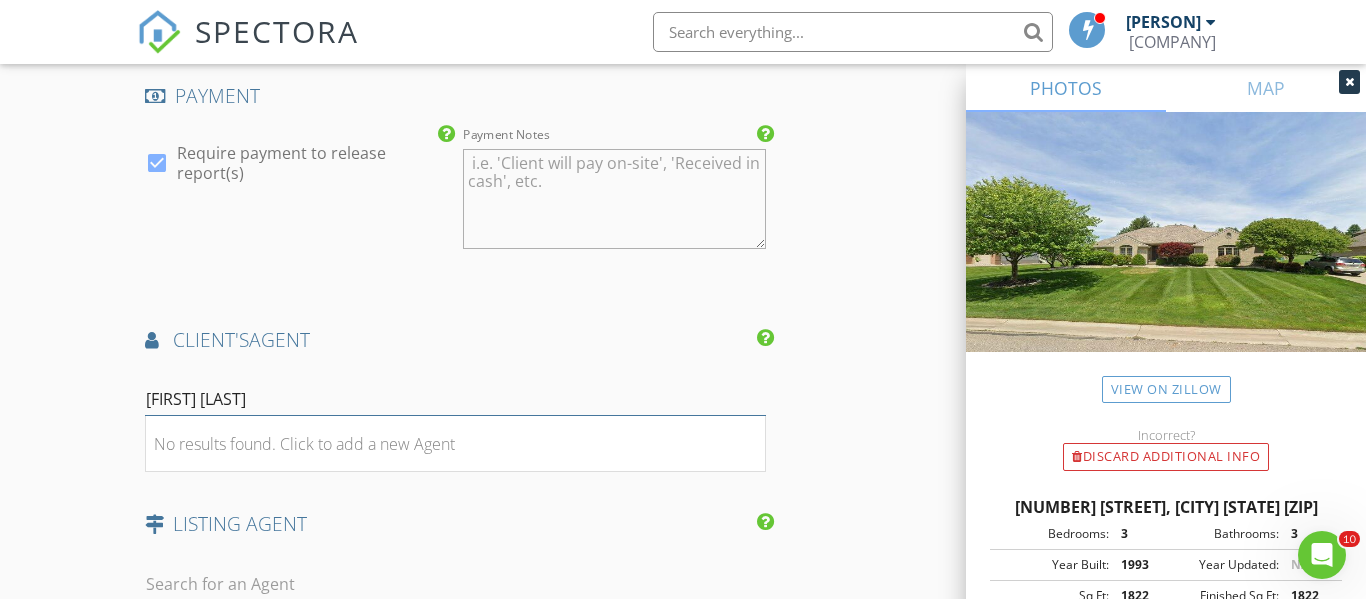 drag, startPoint x: 111, startPoint y: 372, endPoint x: 68, endPoint y: 367, distance: 43.289722 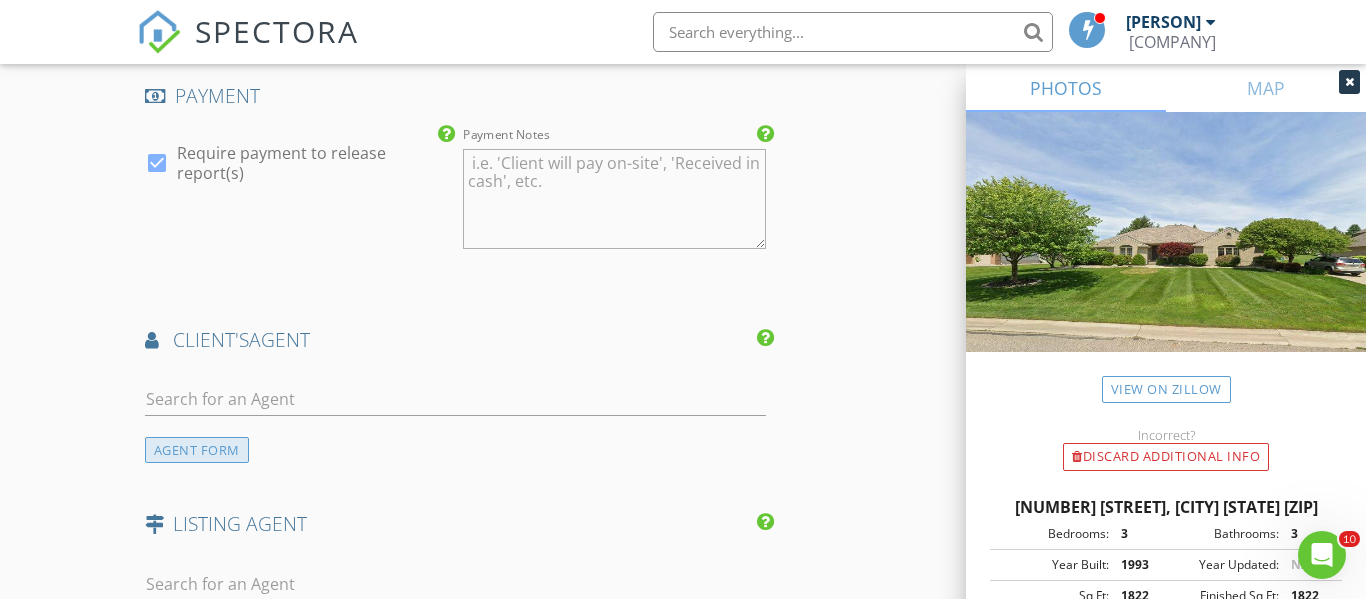 click on "AGENT FORM" at bounding box center [197, 450] 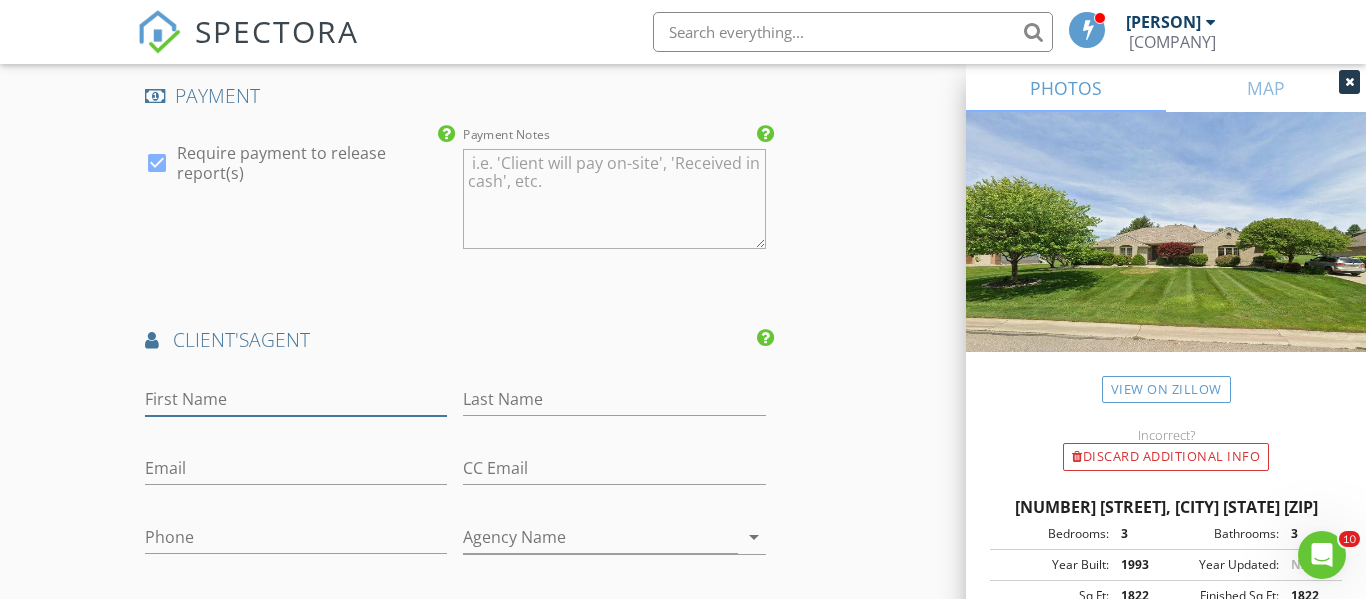 click on "First Name" at bounding box center (296, 399) 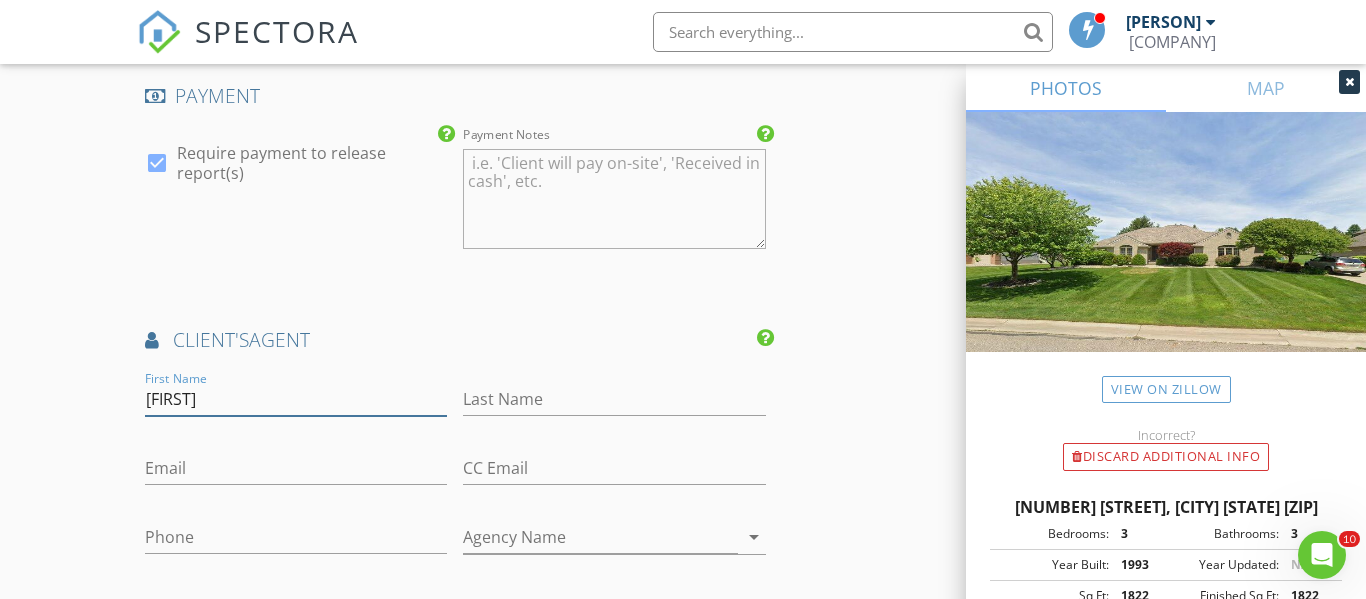 type on "[FIRST]" 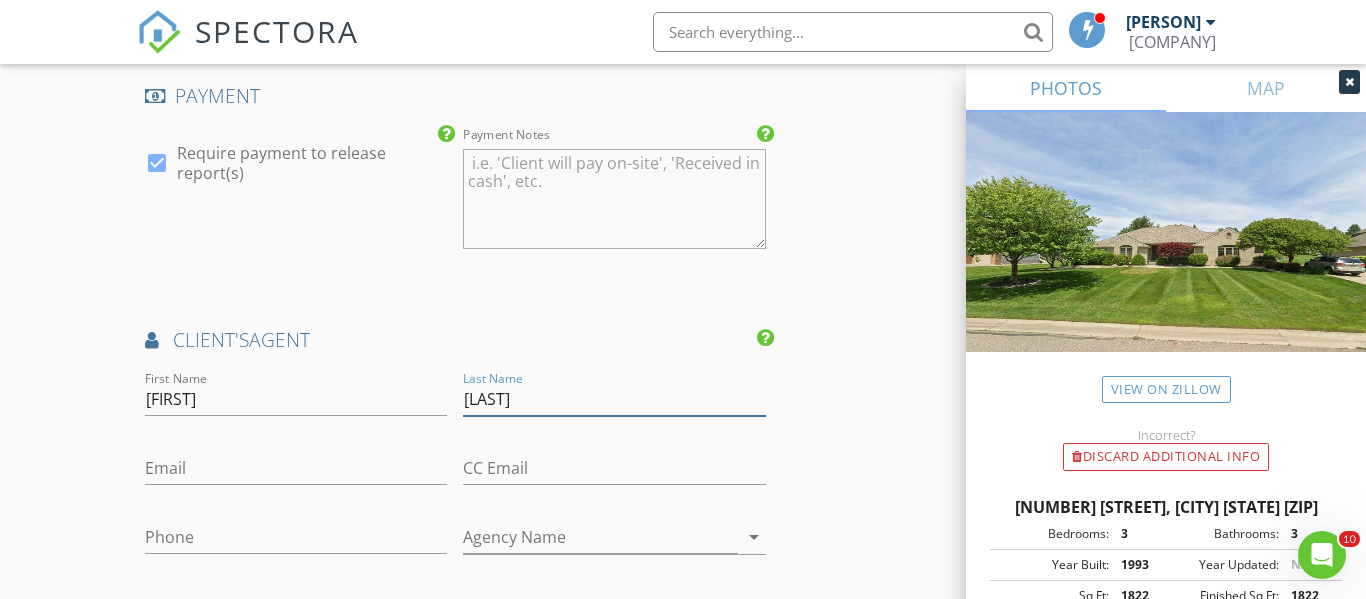 type on "[LAST]" 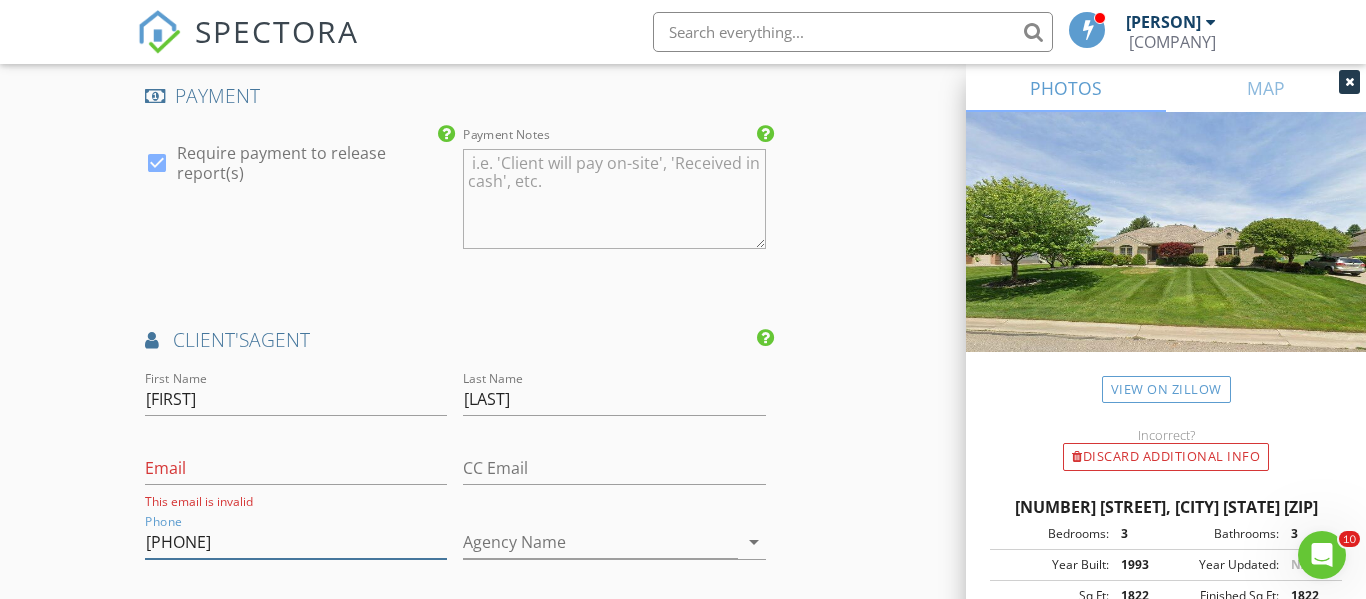 type on "[PHONE]" 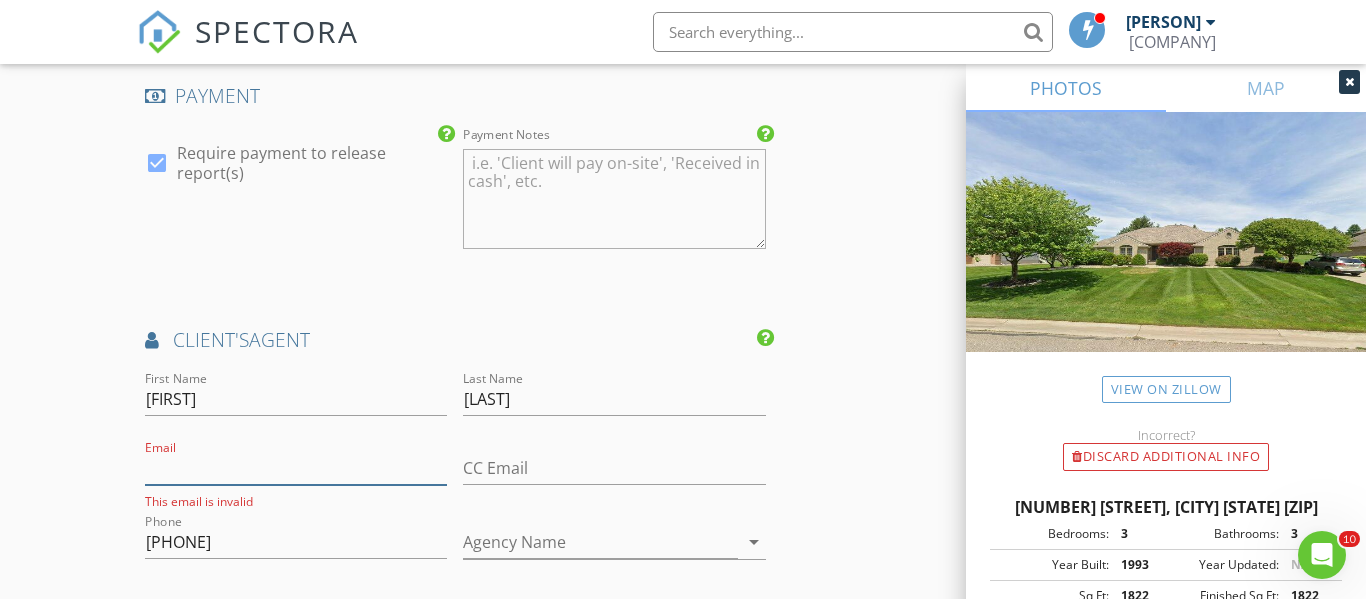 click on "Email" at bounding box center (296, 468) 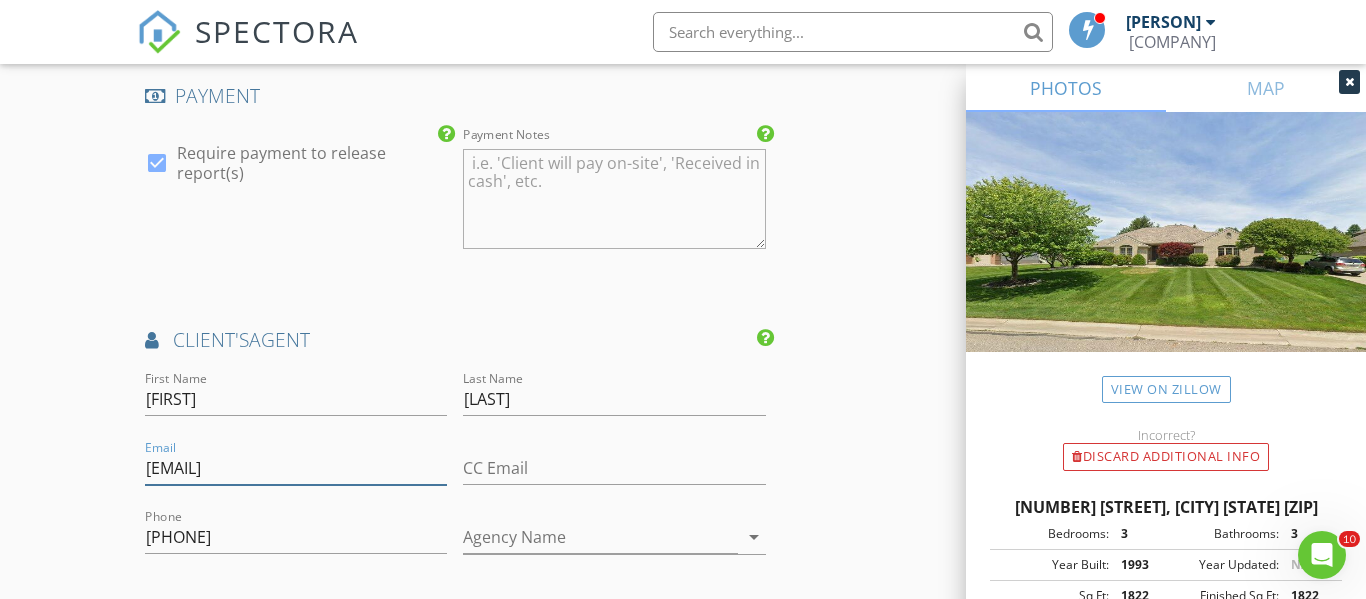 type on "[EMAIL]" 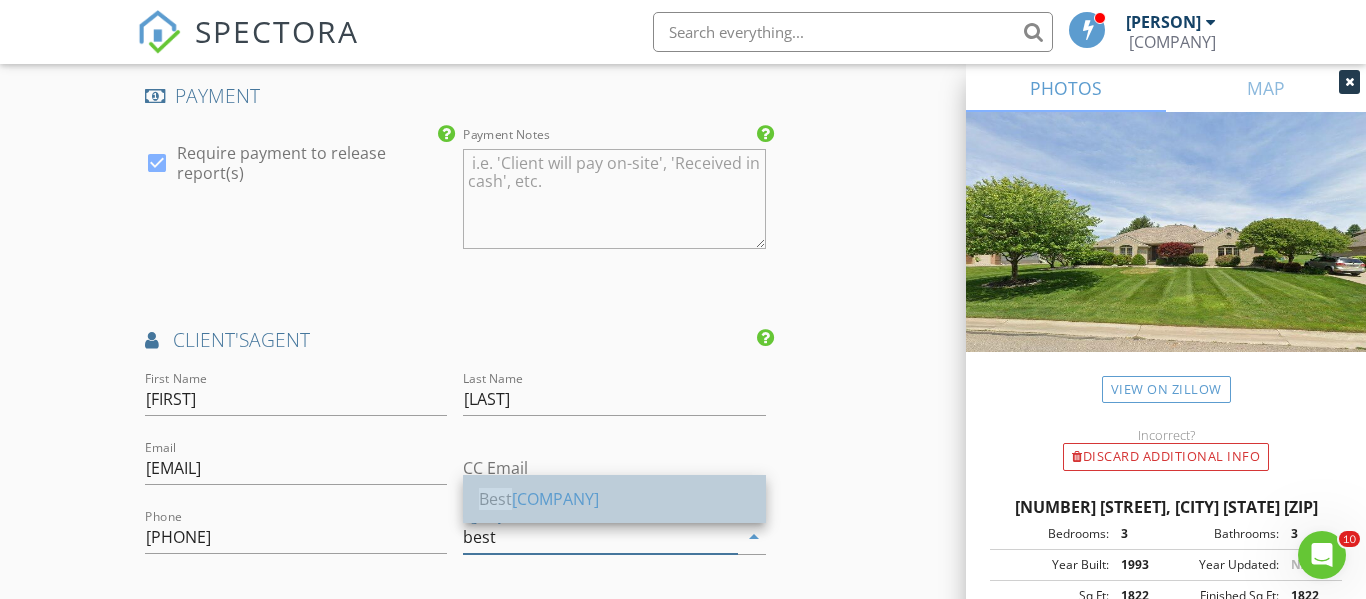 click on "Best Life & Co" at bounding box center (614, 499) 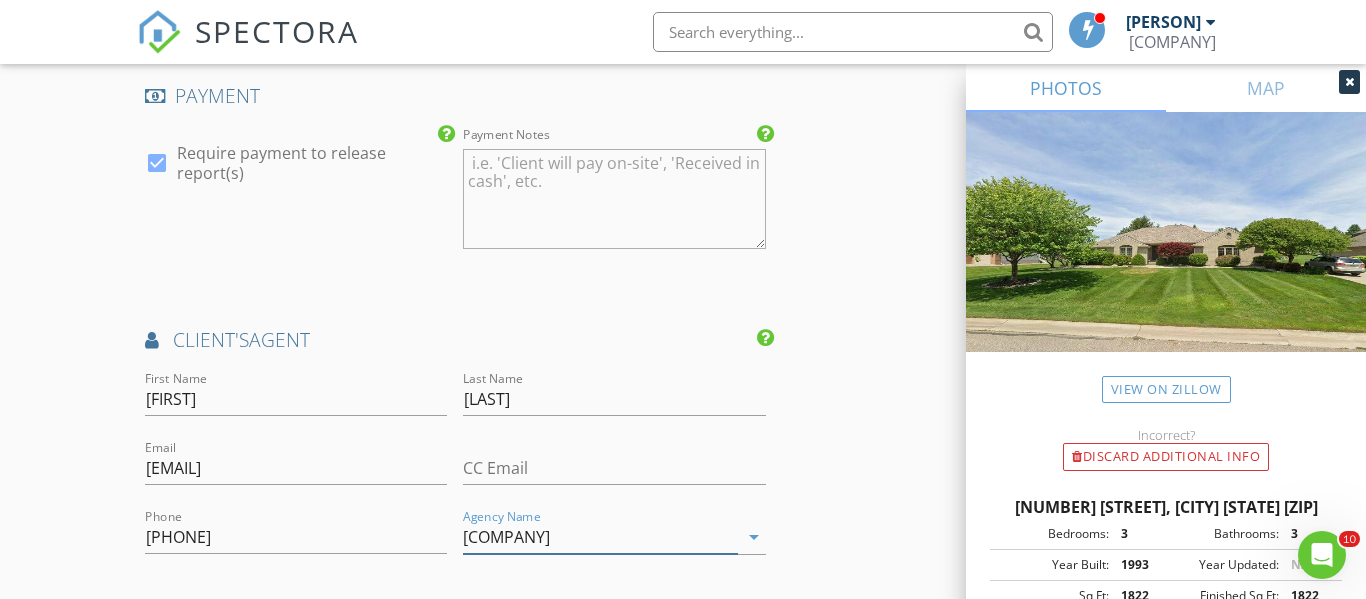 type on "[COMPANY]" 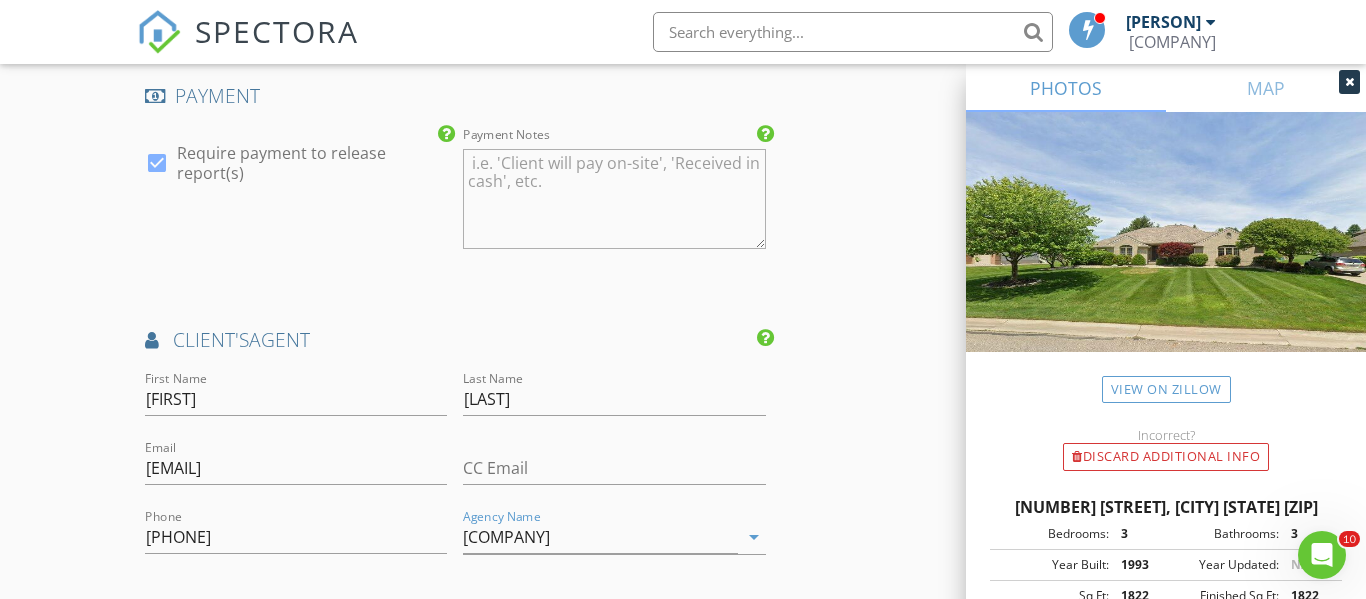 click on "INSPECTOR(S)
check_box   [PERSON]   PRIMARY   [PERSON] arrow_drop_down   check_box_outline_blank [PERSON] specifically requested
Date/Time
[DATE] [TIME]
Location
Address Search       Address [NUMBER] [STREET]   Unit   City [CITY]   State [STATE]   Zip [ZIP]   County [COUNTY]     Square Feet [NUMBER]   Year Built [NUMBER]   Foundation arrow_drop_down     [PERSON]     [NUMBER] miles     ([NUMBER] minutes)
client
check_box Enable Client CC email for this inspection   Client Search     check_box_outline_blank Client is a Company/Organization     First Name [FIRST]   Last Name [LAST]   Email [EMAIL]   CC Email   Phone [PHONE]           Notes   Private Notes
ADDITIONAL client
SERVICES
check_box_outline_blank   Sewer Scope" at bounding box center [683, -97] 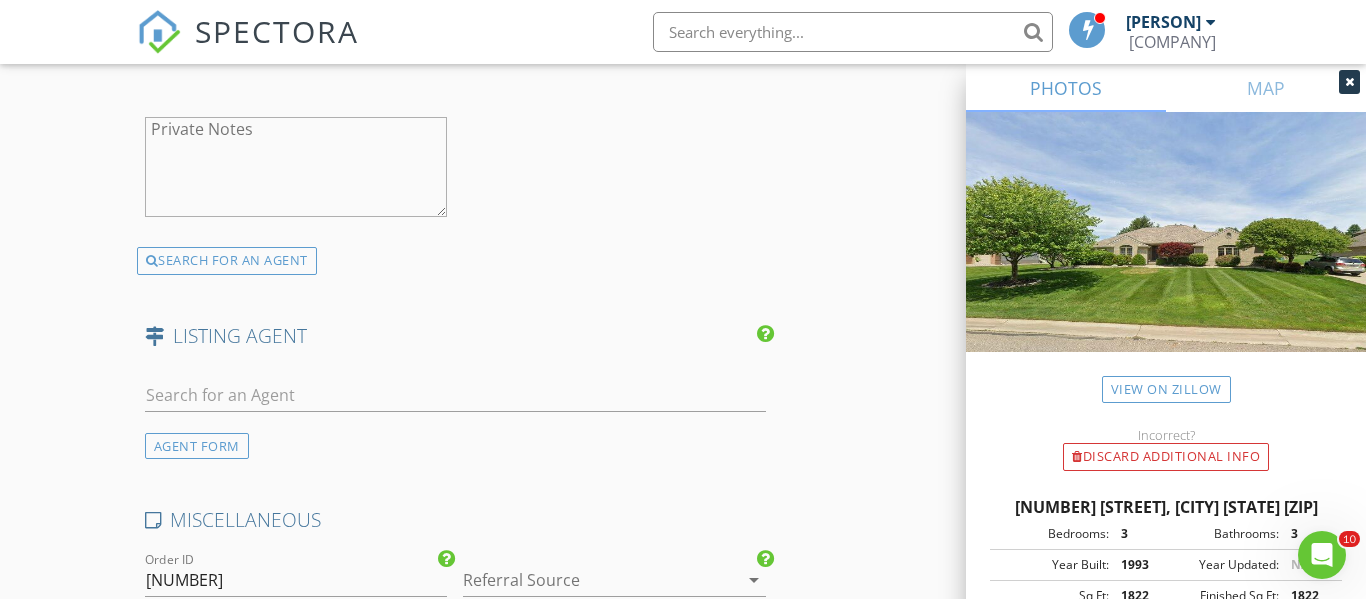 scroll, scrollTop: 2950, scrollLeft: 0, axis: vertical 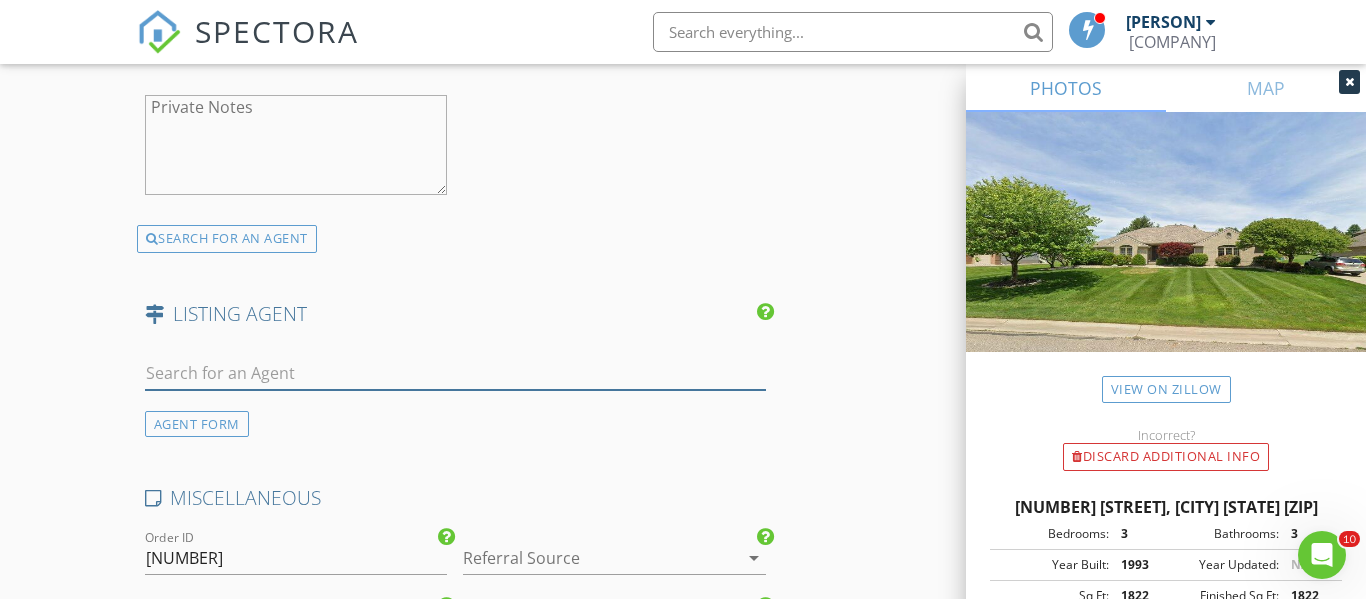 click at bounding box center (455, 373) 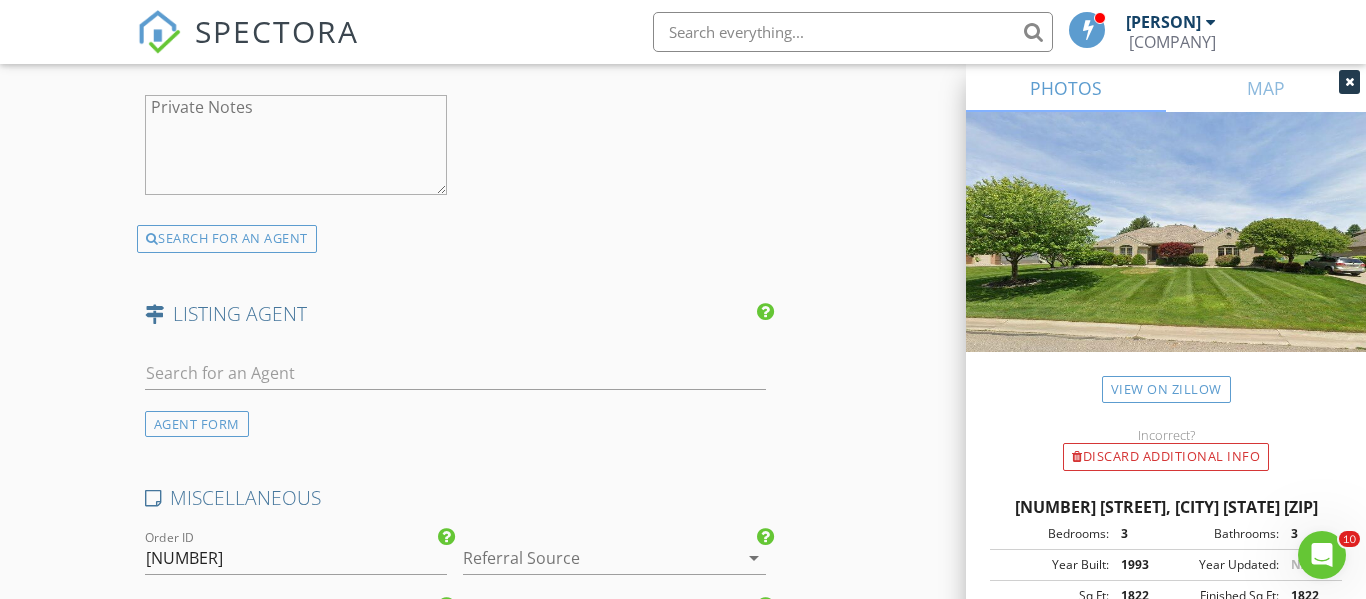 click on "INSPECTOR(S)
check_box   [PERSON]   PRIMARY   [PERSON] arrow_drop_down   check_box_outline_blank [PERSON] specifically requested
Date/Time
[DATE] [TIME]
Location
Address Search       Address [NUMBER] [STREET]   Unit   City [CITY]   State [STATE]   Zip [ZIP]   County [COUNTY]     Square Feet [NUMBER]   Year Built [NUMBER]   Foundation arrow_drop_down     [PERSON]     [NUMBER] miles     ([NUMBER] minutes)
client
check_box Enable Client CC email for this inspection   Client Search     check_box_outline_blank Client is a Company/Organization     First Name [FIRST]   Last Name [LAST]   Email [EMAIL]   CC Email   Phone [PHONE]           Notes   Private Notes
ADDITIONAL client
SERVICES
check_box_outline_blank   Sewer Scope" at bounding box center (683, -759) 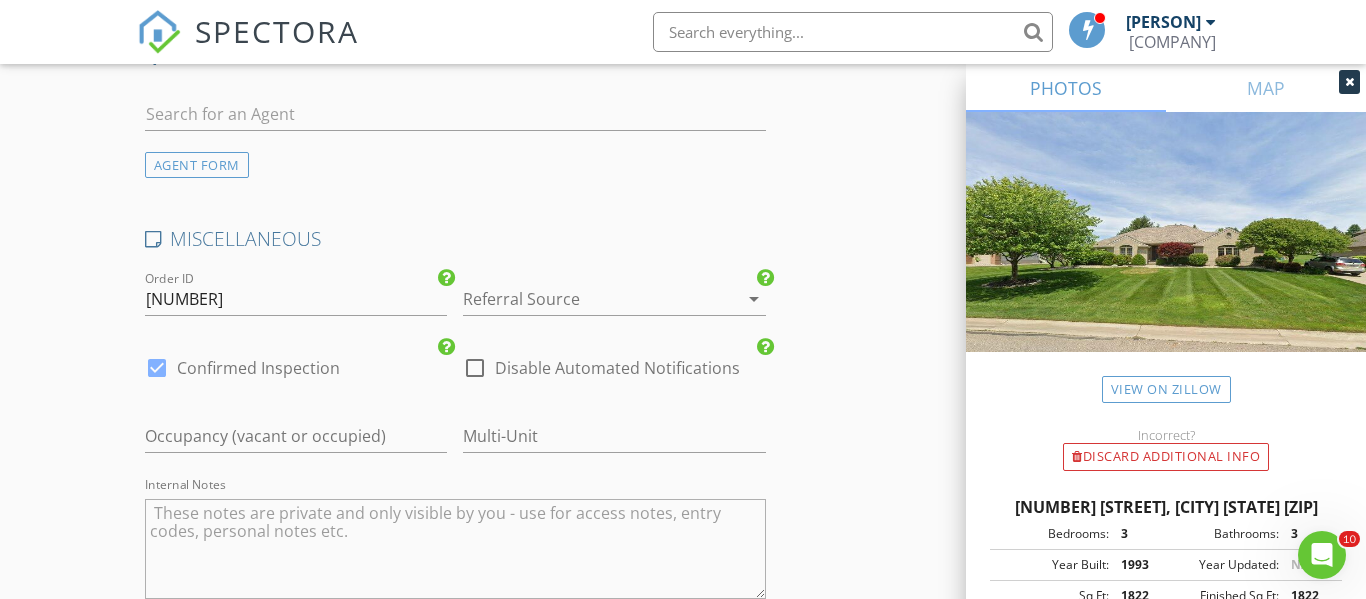 scroll, scrollTop: 3210, scrollLeft: 0, axis: vertical 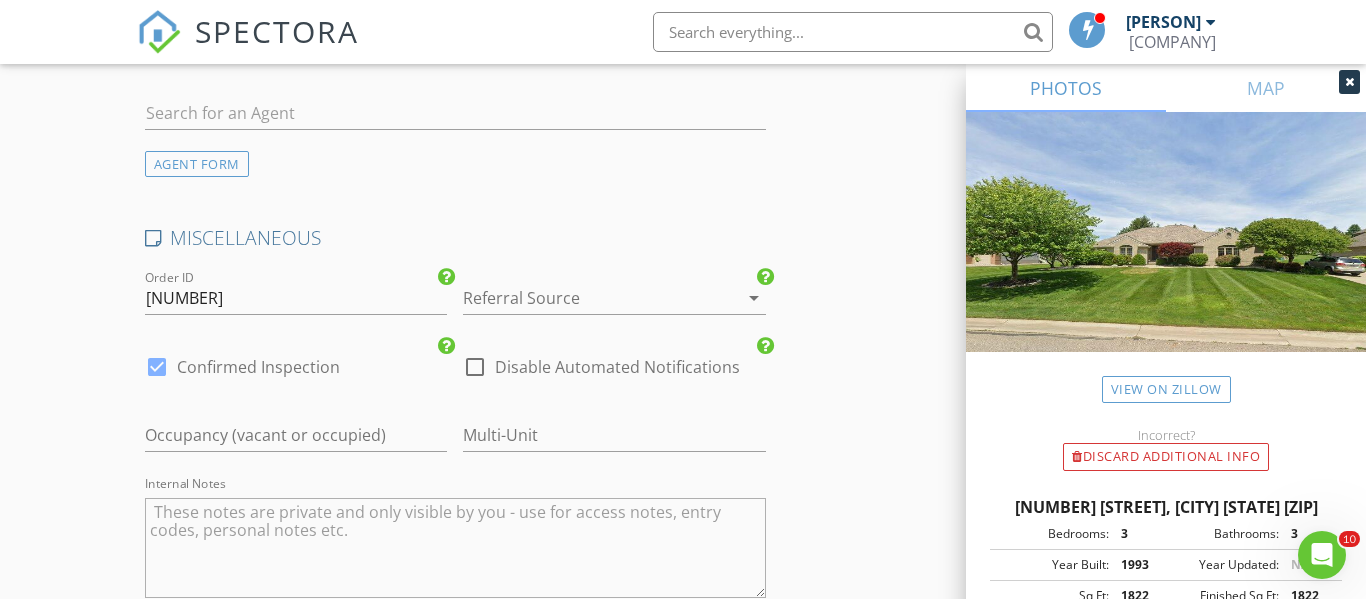 click at bounding box center (586, 298) 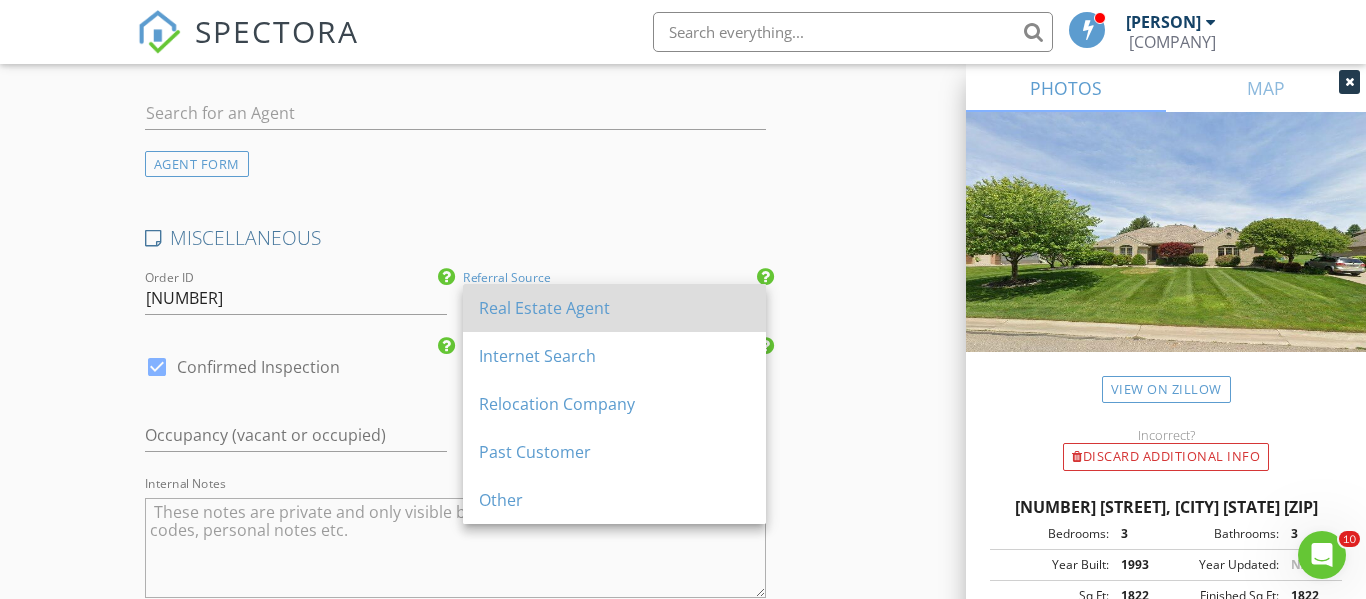 click on "Real Estate Agent" at bounding box center [614, 308] 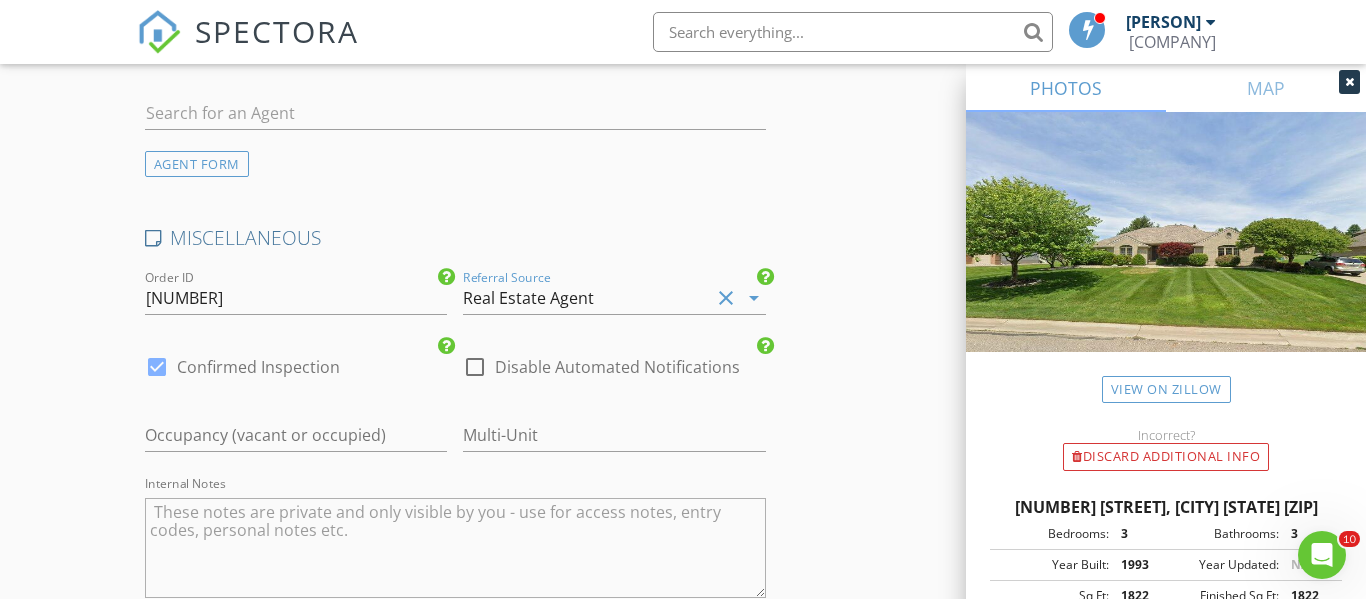 click on "INSPECTOR(S)
check_box   [PERSON]   PRIMARY   [PERSON] arrow_drop_down   check_box_outline_blank [PERSON] specifically requested
Date/Time
[DATE] [TIME]
Location
Address Search       Address [NUMBER] [STREET]   Unit   City [CITY]   State [STATE]   Zip [ZIP]   County [COUNTY]     Square Feet [NUMBER]   Year Built [NUMBER]   Foundation arrow_drop_down     [PERSON]     [NUMBER] miles     ([NUMBER] minutes)
client
check_box Enable Client CC email for this inspection   Client Search     check_box_outline_blank Client is a Company/Organization     First Name [FIRST]   Last Name [LAST]   Email [EMAIL]   CC Email   Phone [PHONE]           Notes   Private Notes
ADDITIONAL client
SERVICES
check_box_outline_blank   Sewer Scope" at bounding box center (683, -1019) 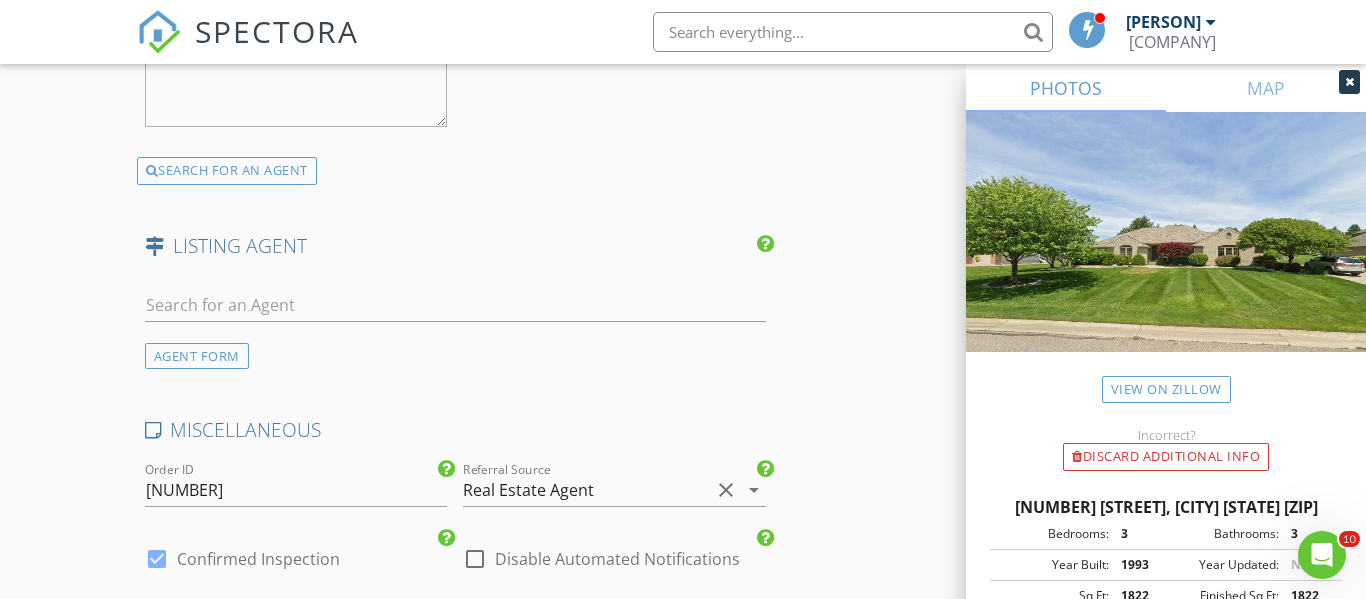 scroll, scrollTop: 3602, scrollLeft: 0, axis: vertical 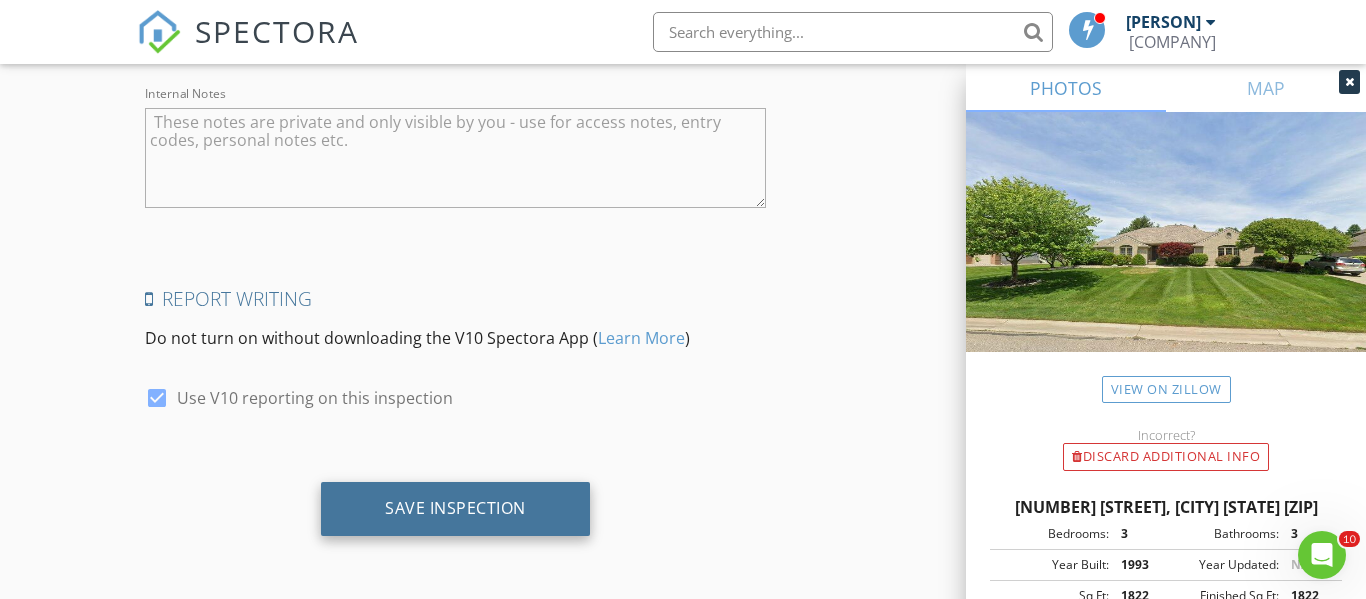 click on "Save Inspection" at bounding box center [455, 508] 